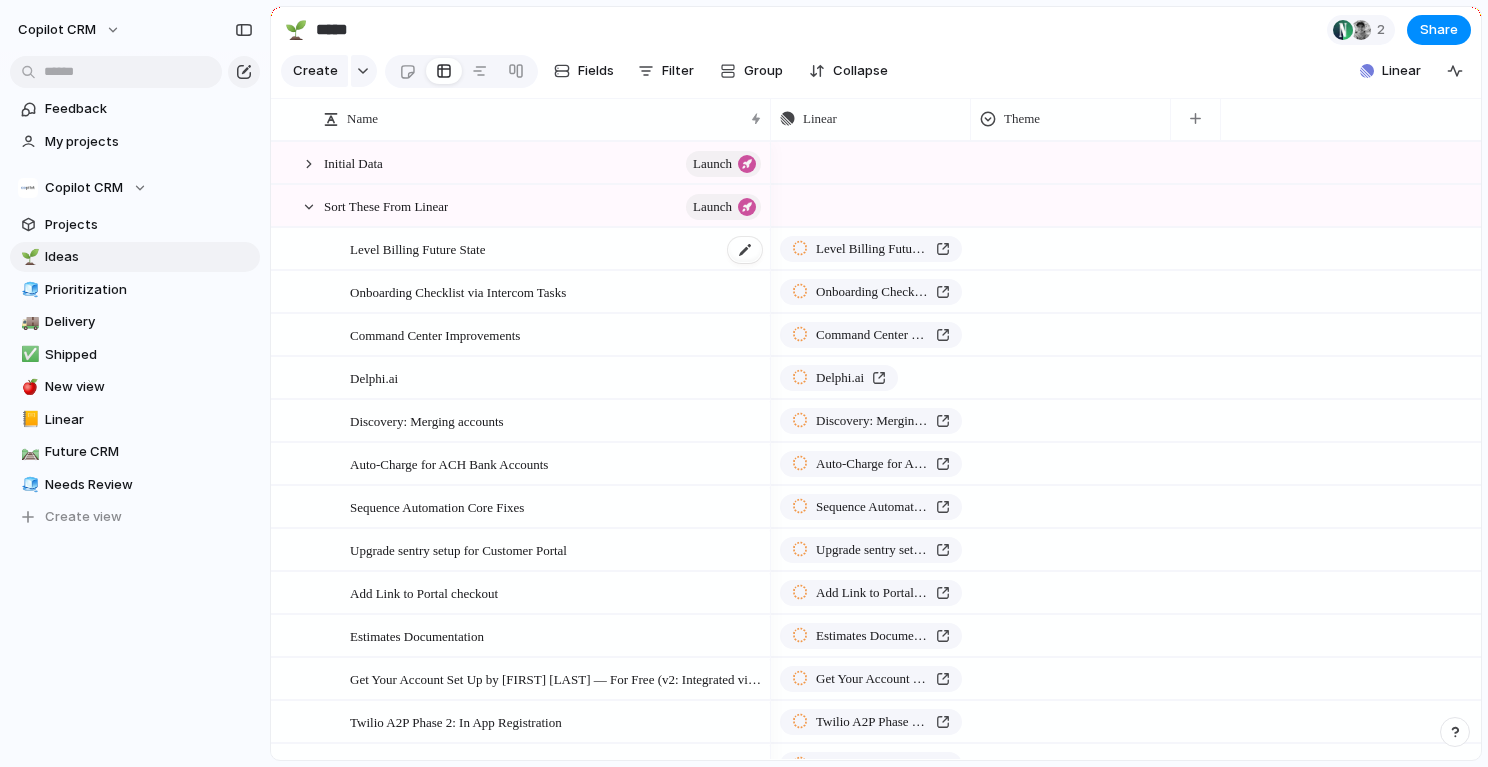 scroll, scrollTop: 0, scrollLeft: 0, axis: both 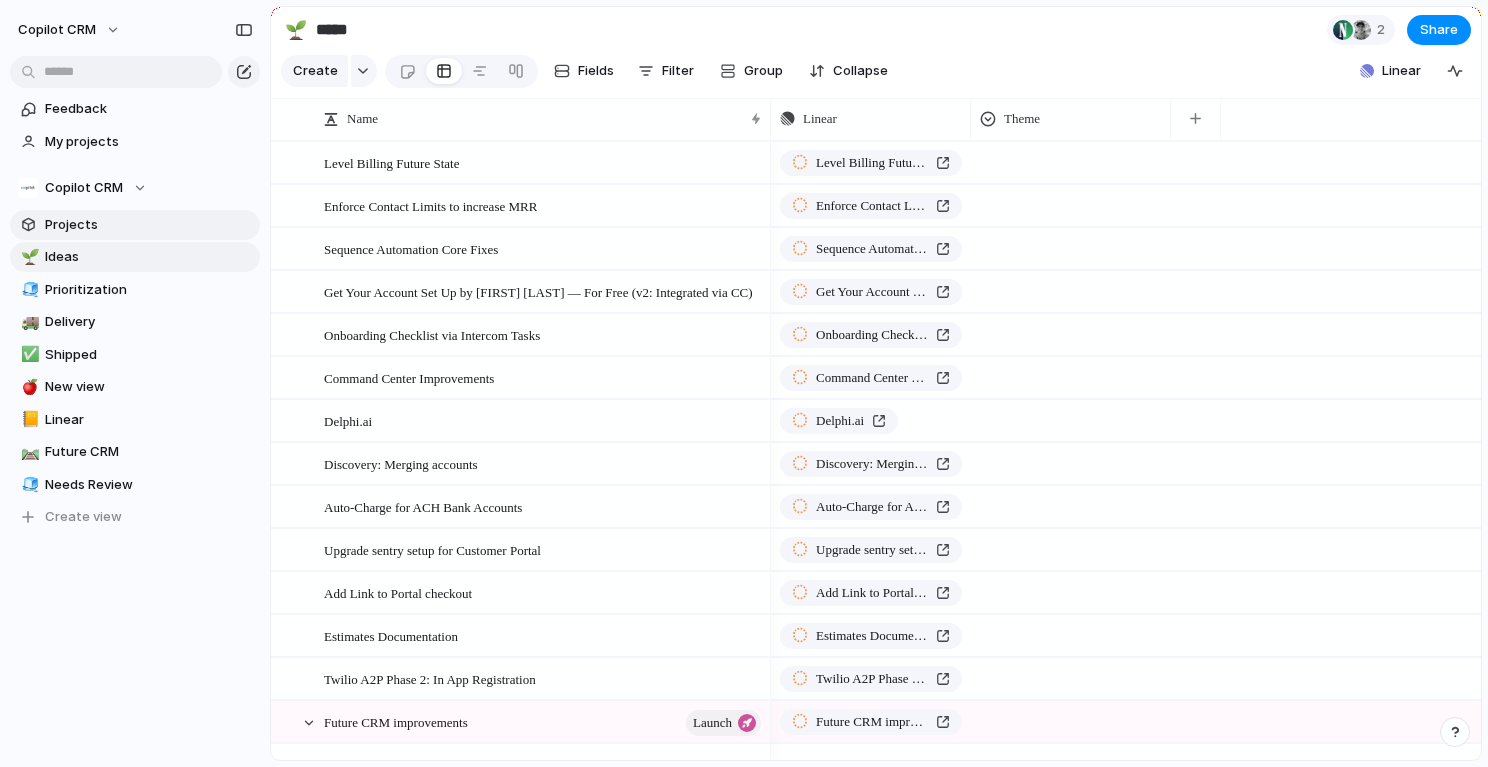 click on "Projects" at bounding box center [149, 225] 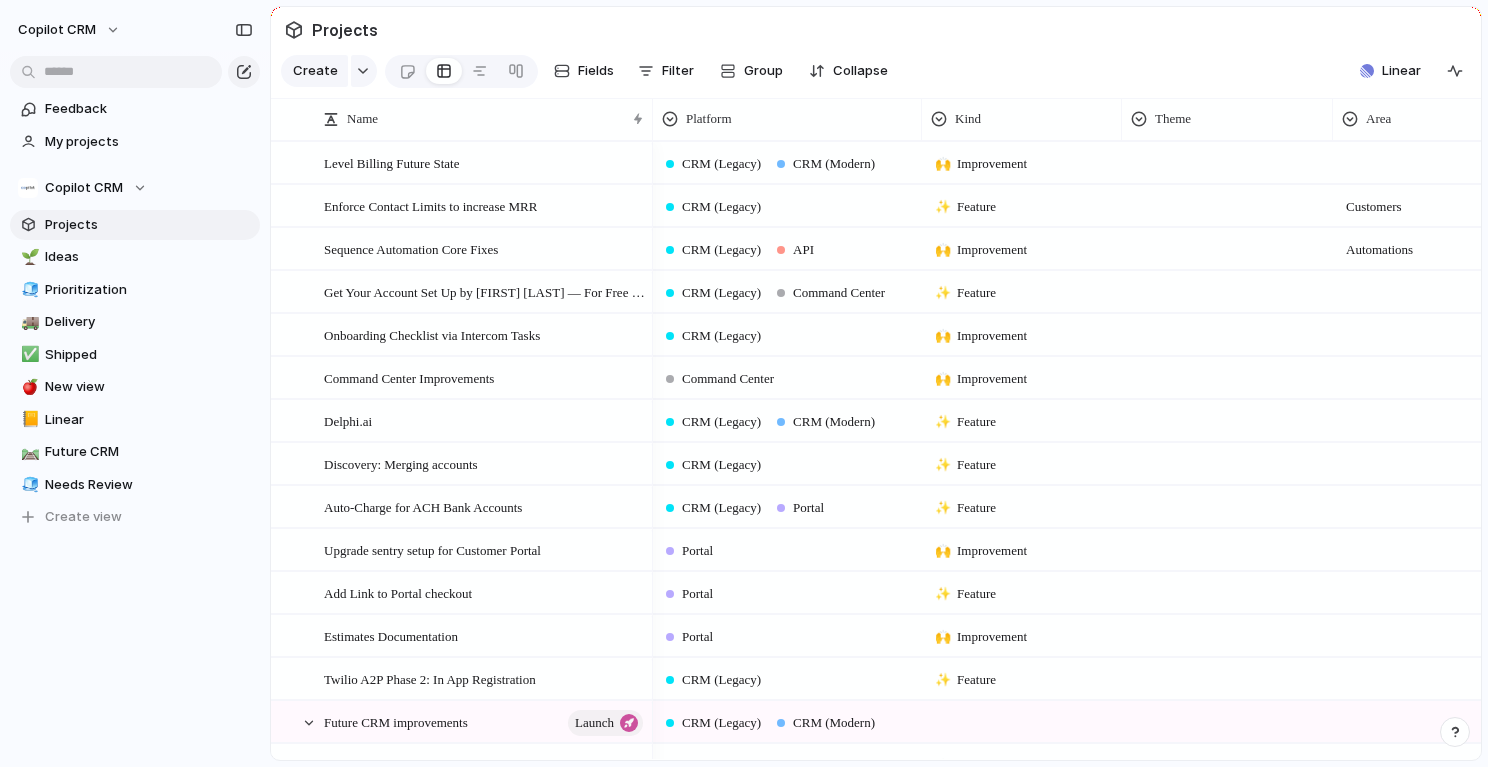 scroll, scrollTop: 0, scrollLeft: 289, axis: horizontal 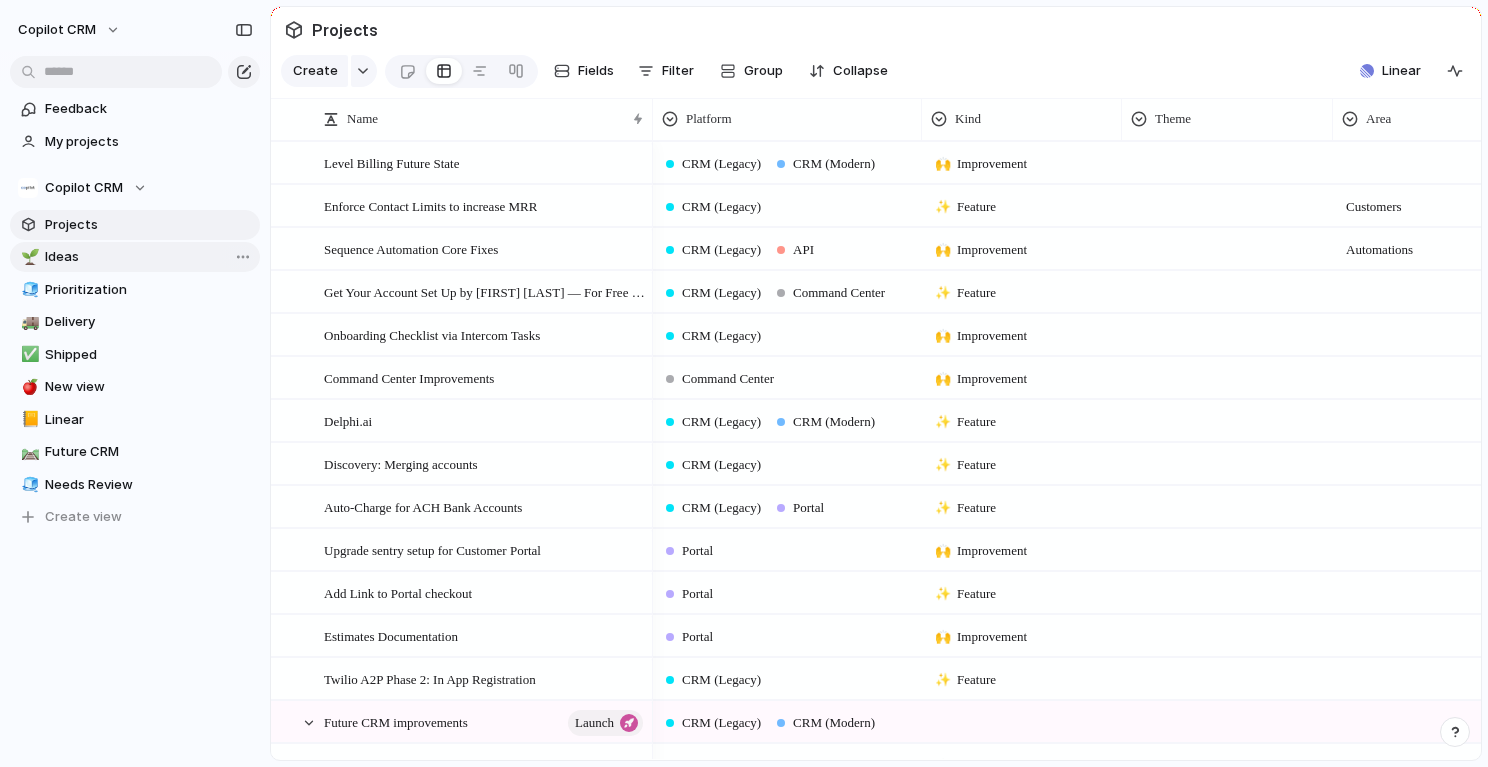 click on "Ideas" at bounding box center [149, 257] 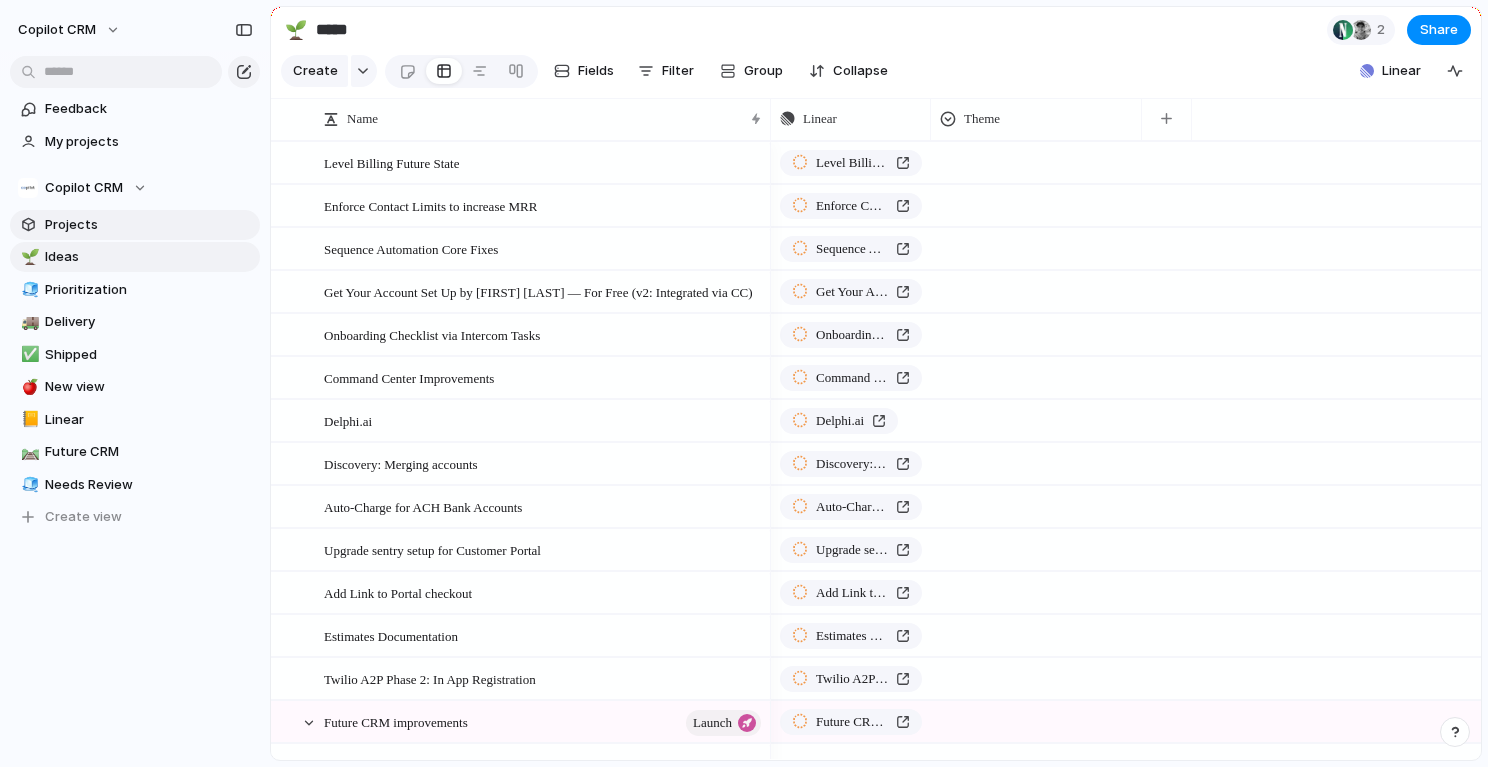 click on "Projects" at bounding box center (149, 225) 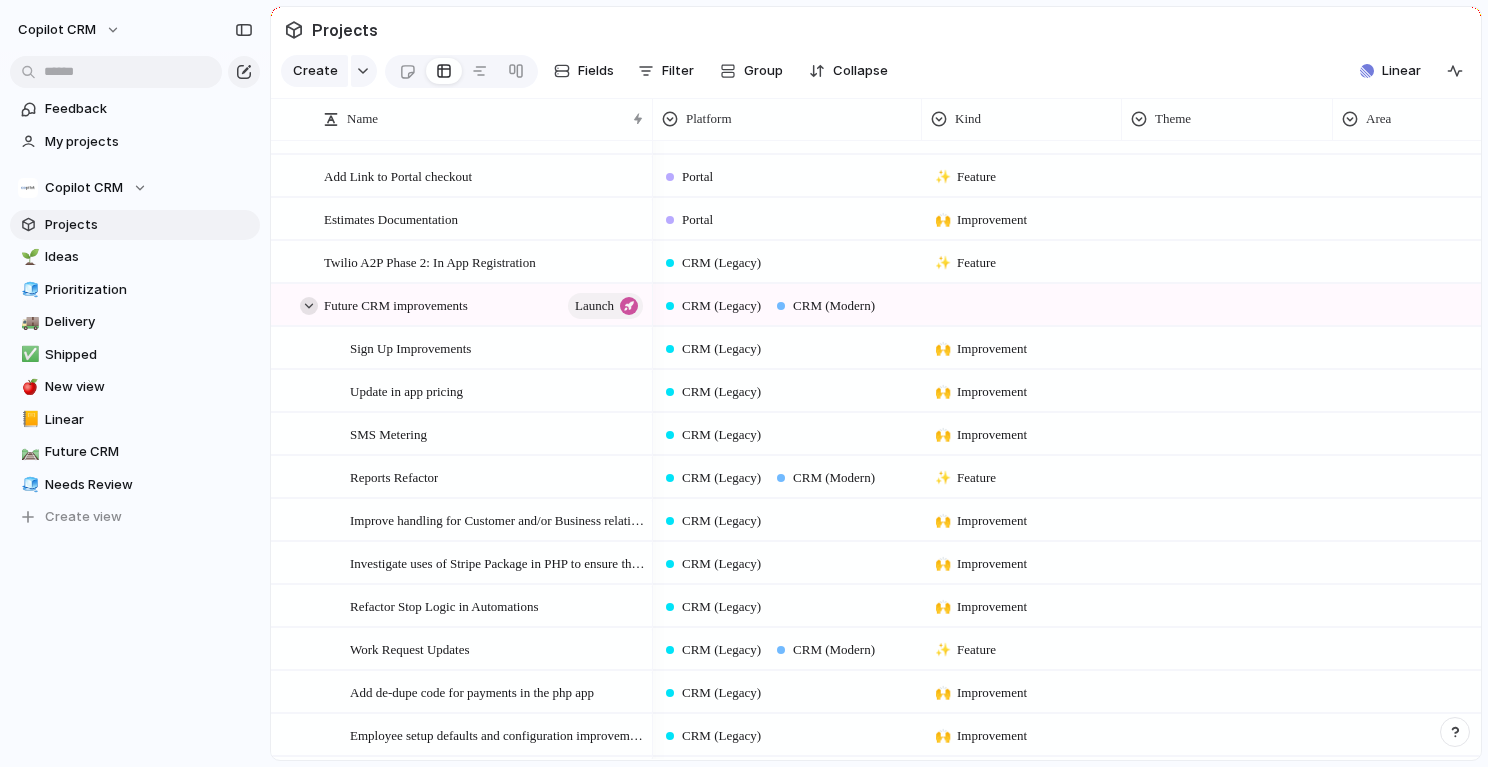 click at bounding box center [309, 306] 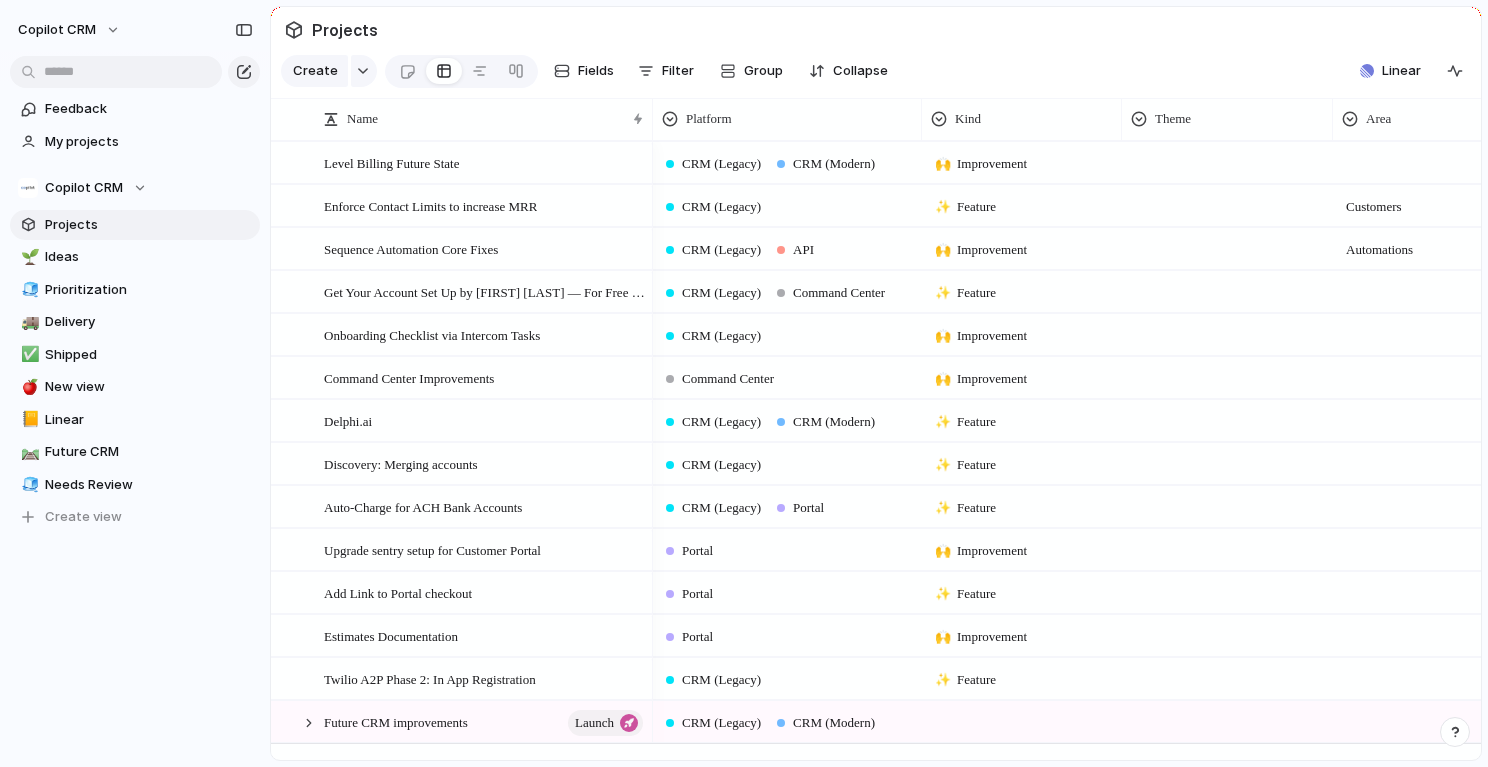 scroll, scrollTop: 13, scrollLeft: 0, axis: vertical 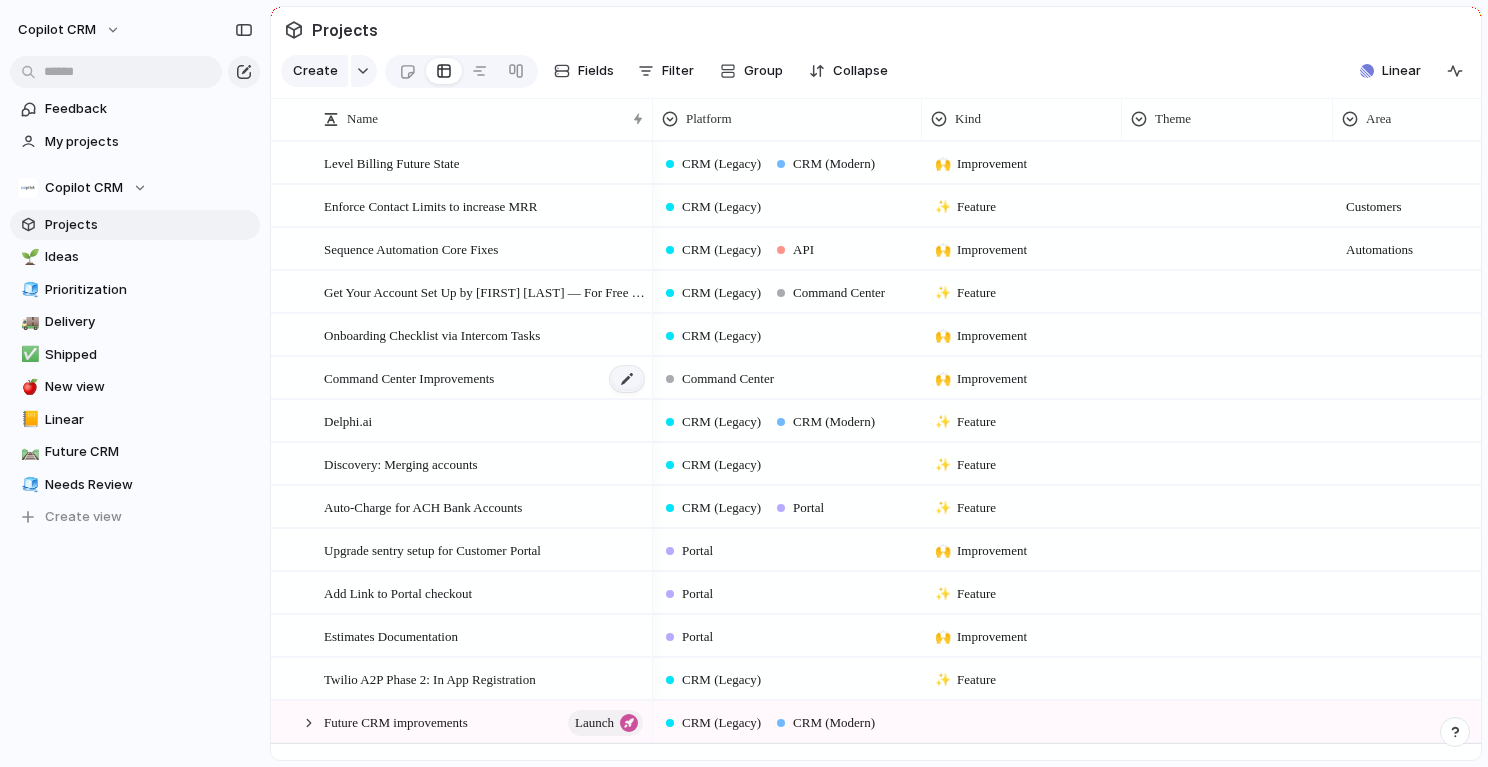 click at bounding box center [627, 379] 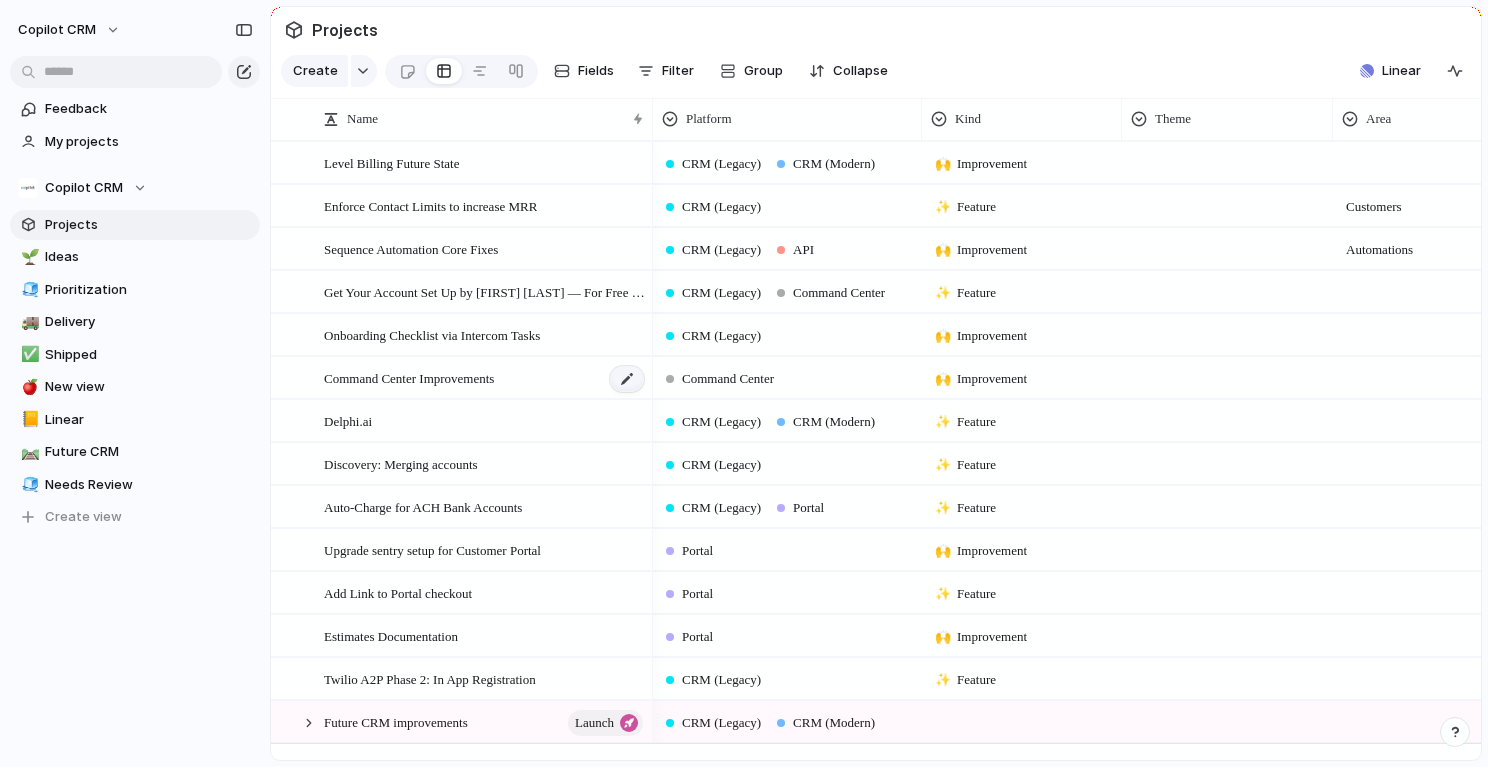 scroll, scrollTop: 0, scrollLeft: 47, axis: horizontal 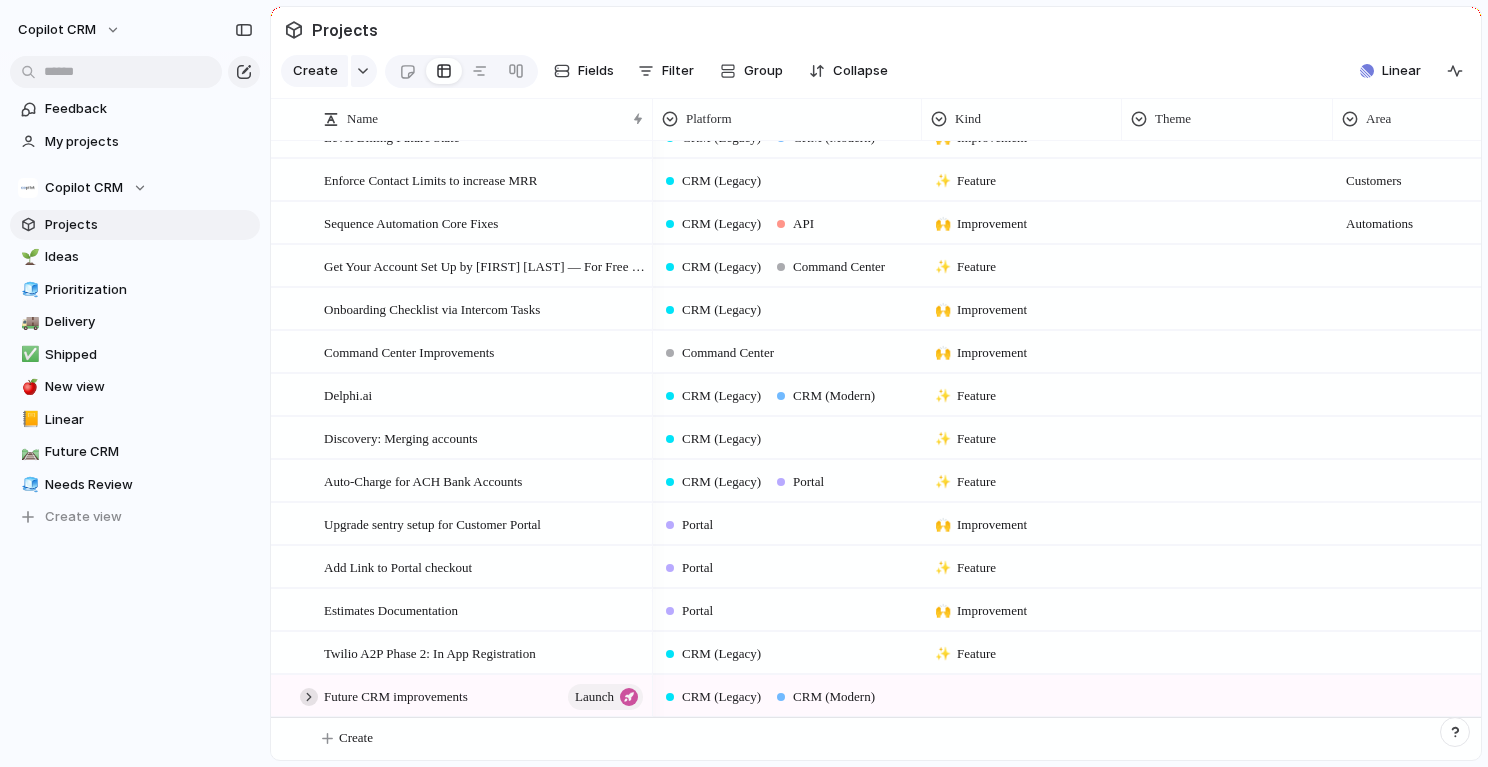 click at bounding box center (309, 697) 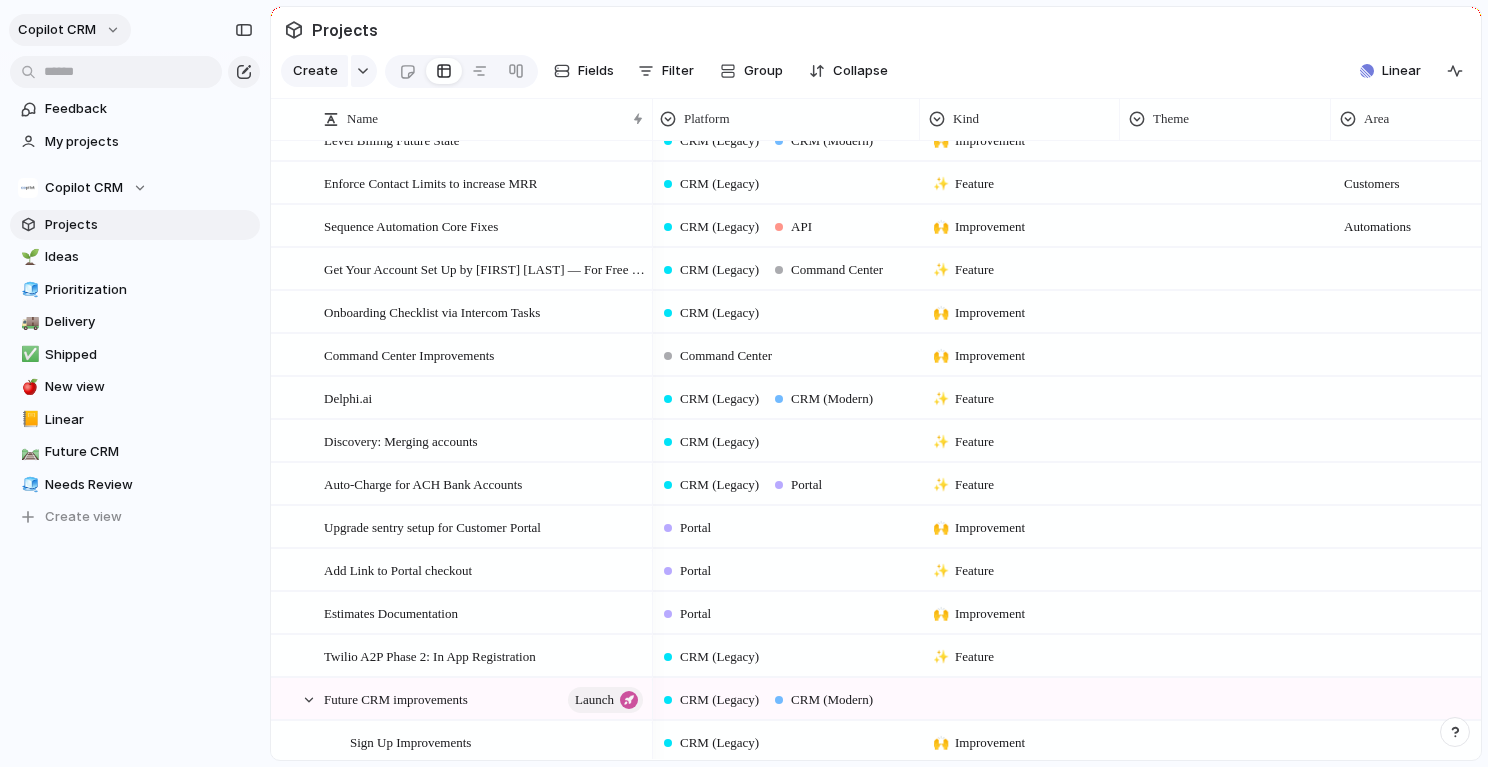 click on "Copilot CRM" at bounding box center [70, 30] 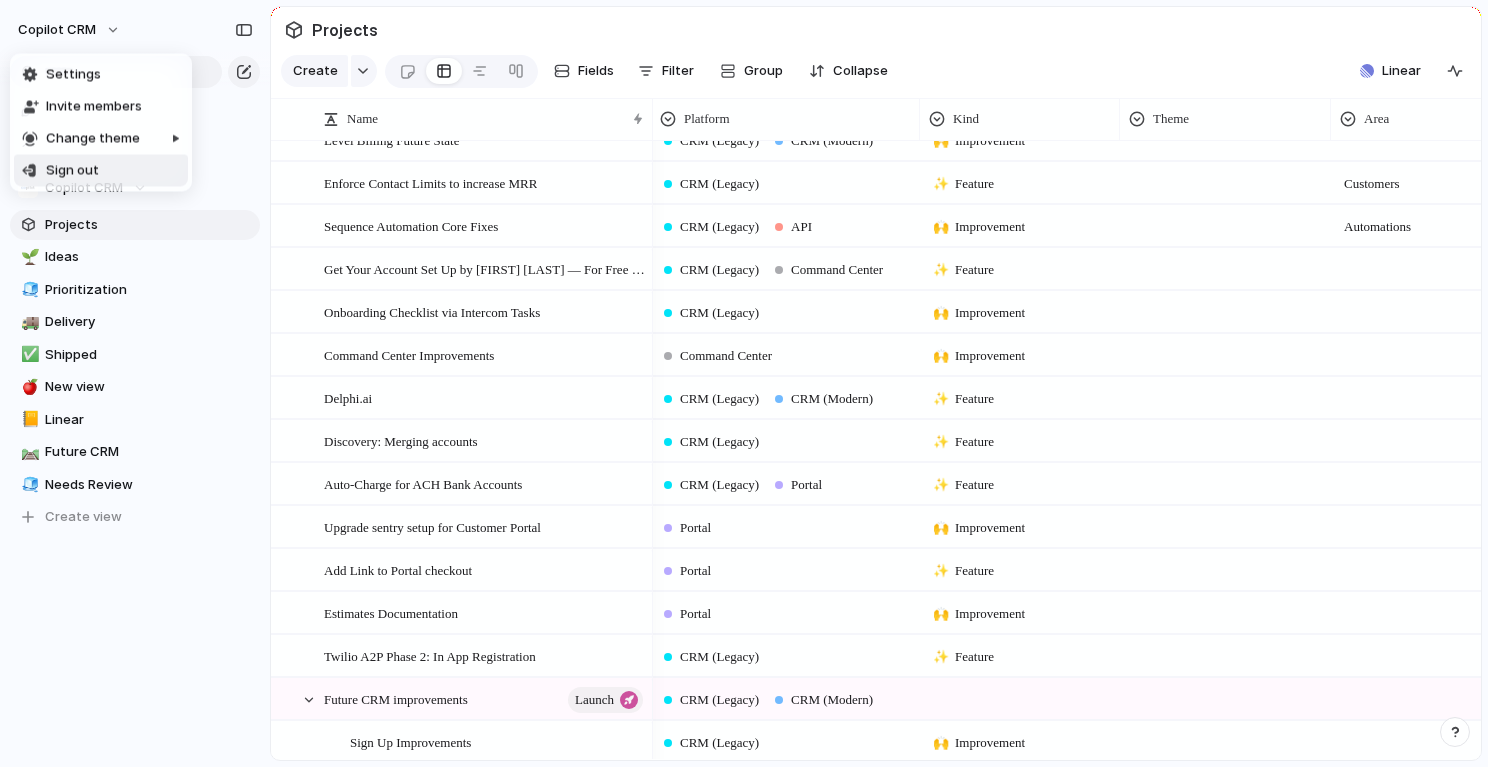 click on "Settings   Invite members   Change theme   Sign out" at bounding box center [744, 383] 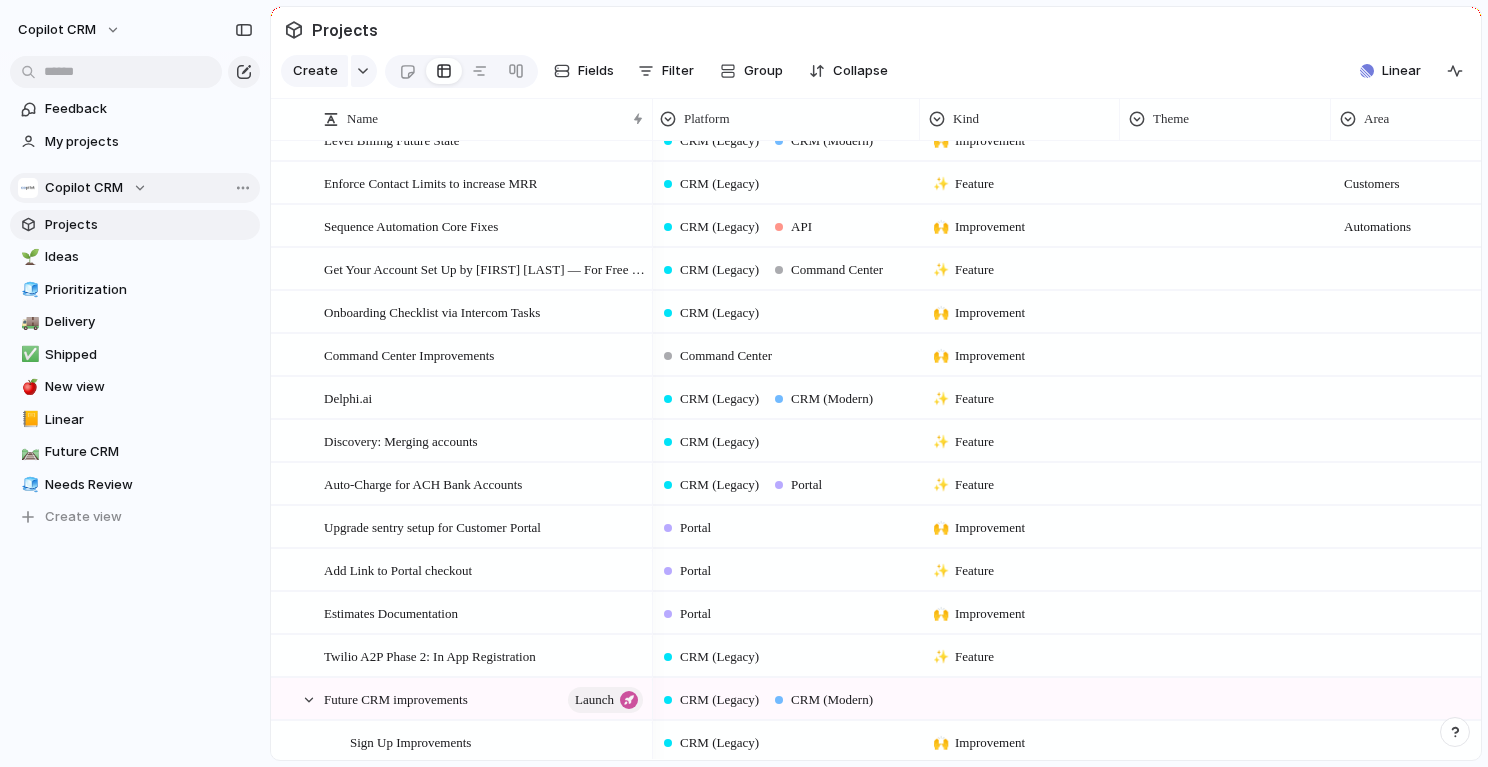 click on "Copilot CRM" at bounding box center (84, 188) 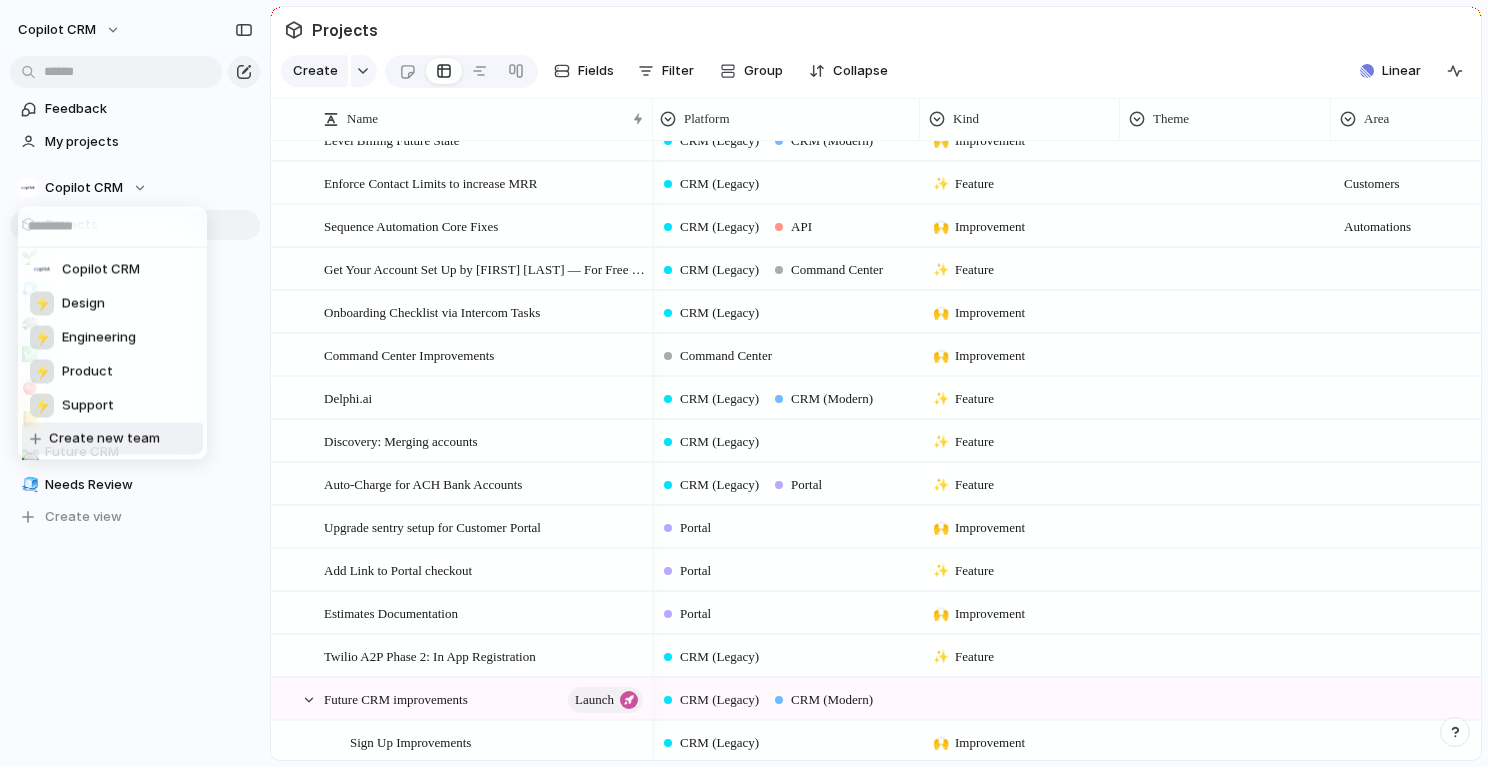 click on "Copilot CRM   ⚡ Design   ⚡ Engineering   ⚡ Product   ⚡ Support   Create new team" at bounding box center [744, 383] 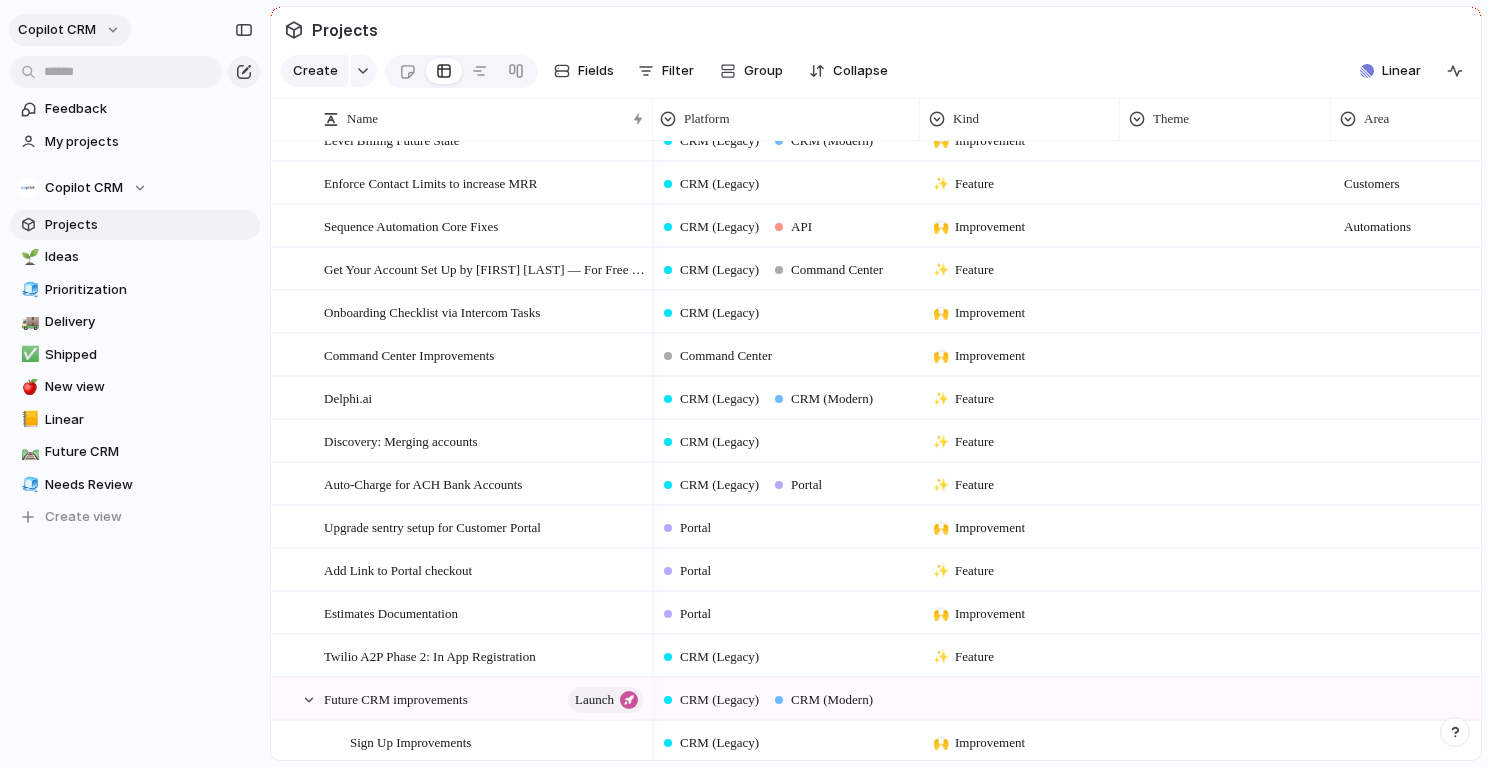click on "Copilot CRM" at bounding box center (70, 30) 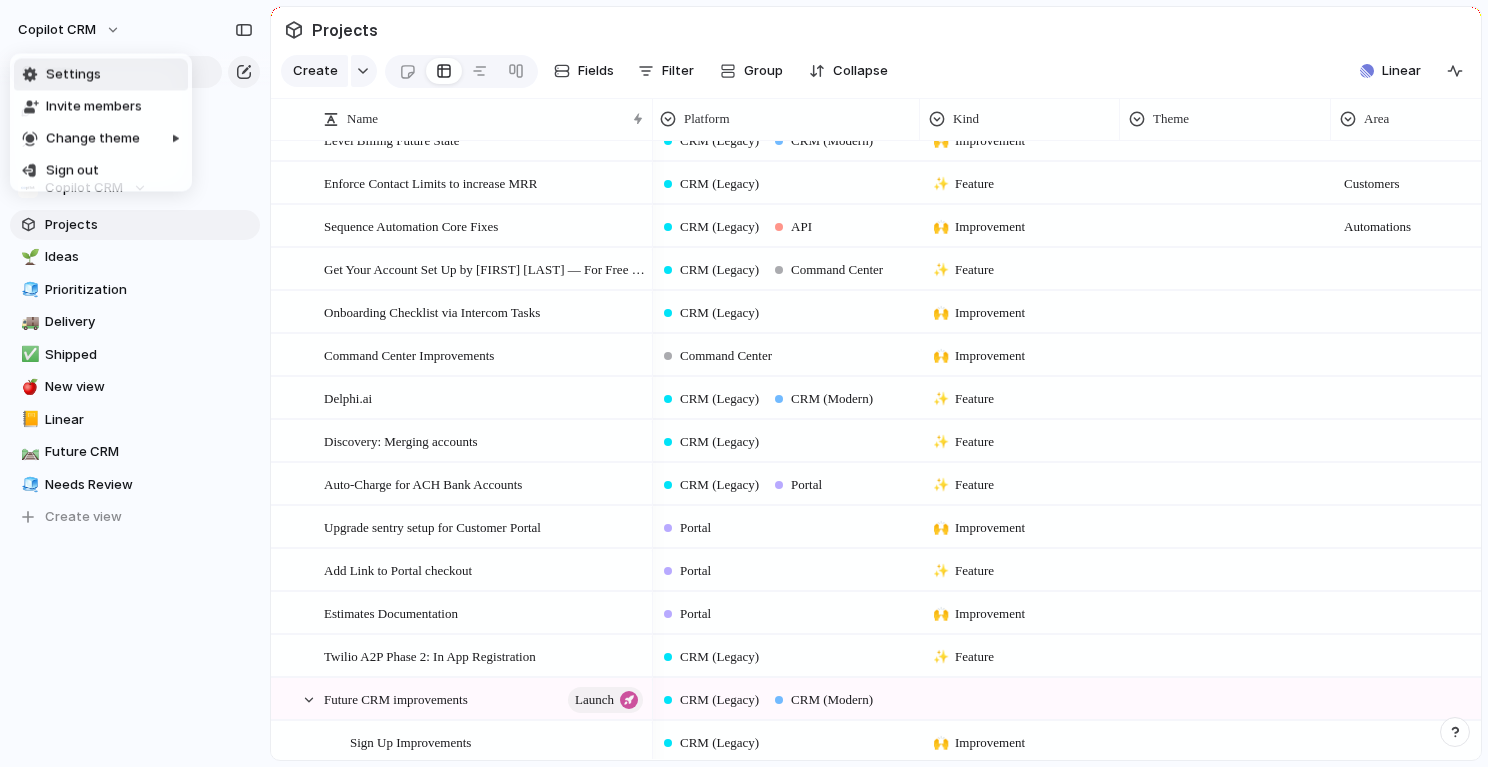 click on "Settings   Invite members   Change theme   Sign out" at bounding box center (744, 383) 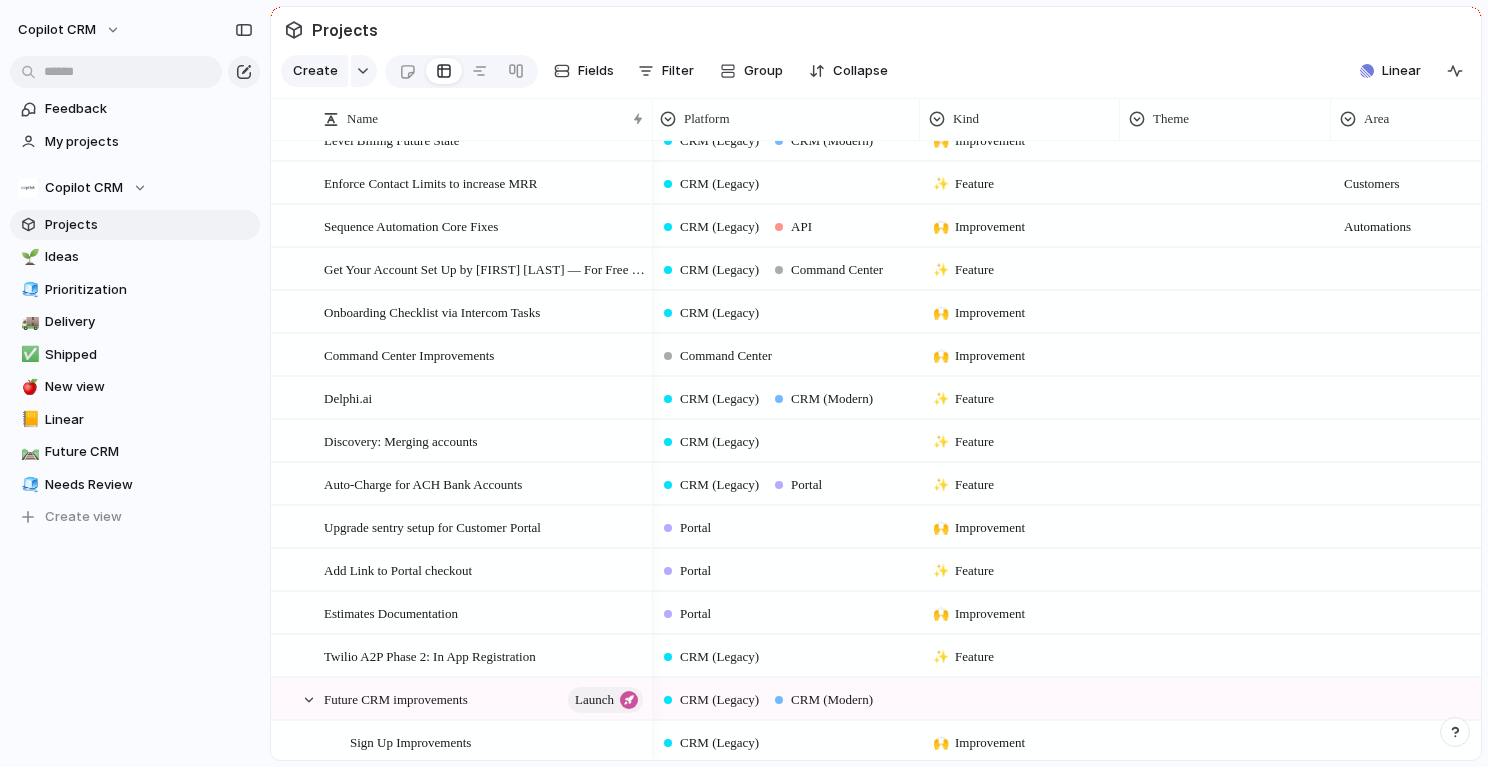 scroll, scrollTop: 0, scrollLeft: 0, axis: both 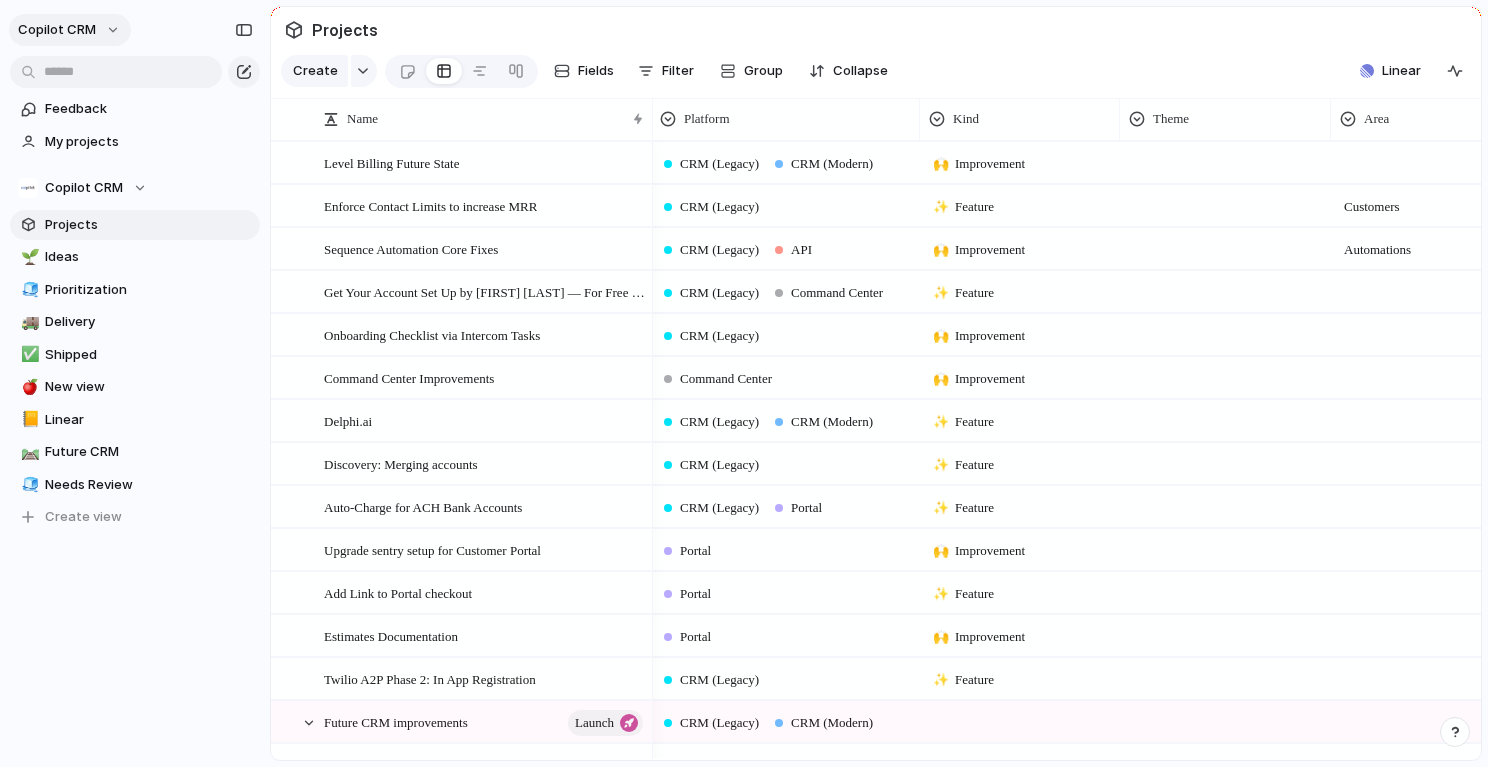 click on "Copilot CRM" at bounding box center [70, 30] 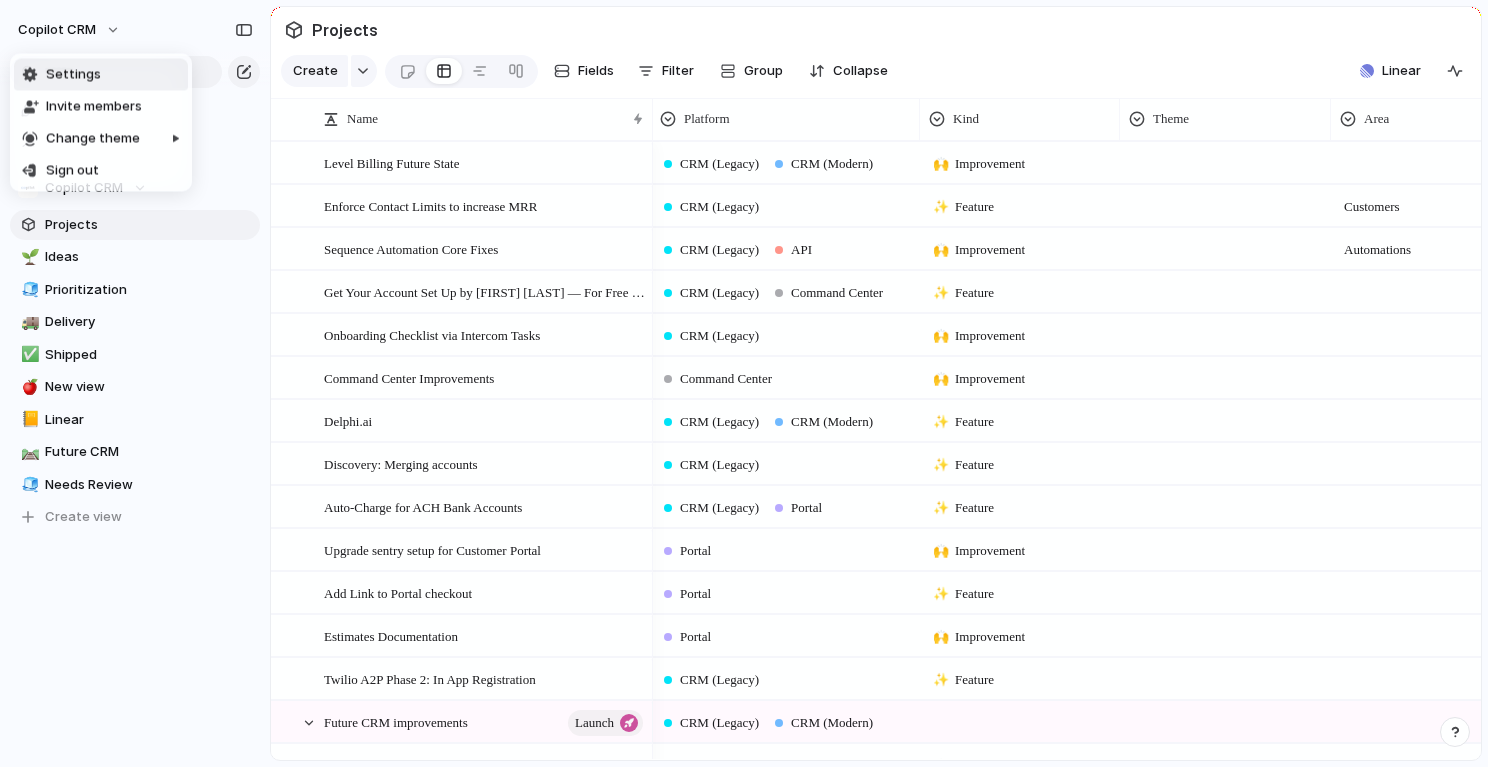 click on "Settings" at bounding box center [101, 75] 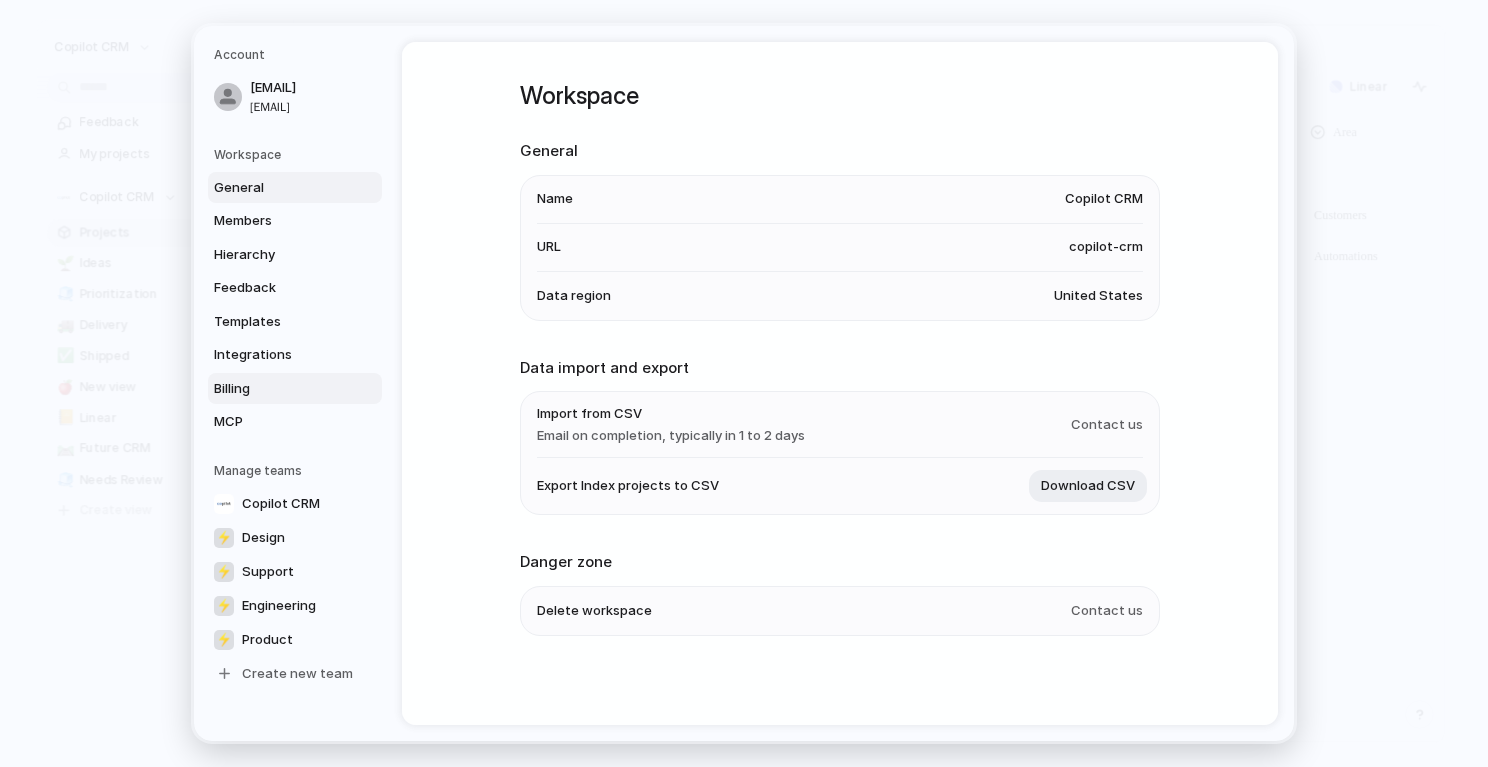 scroll, scrollTop: 0, scrollLeft: 0, axis: both 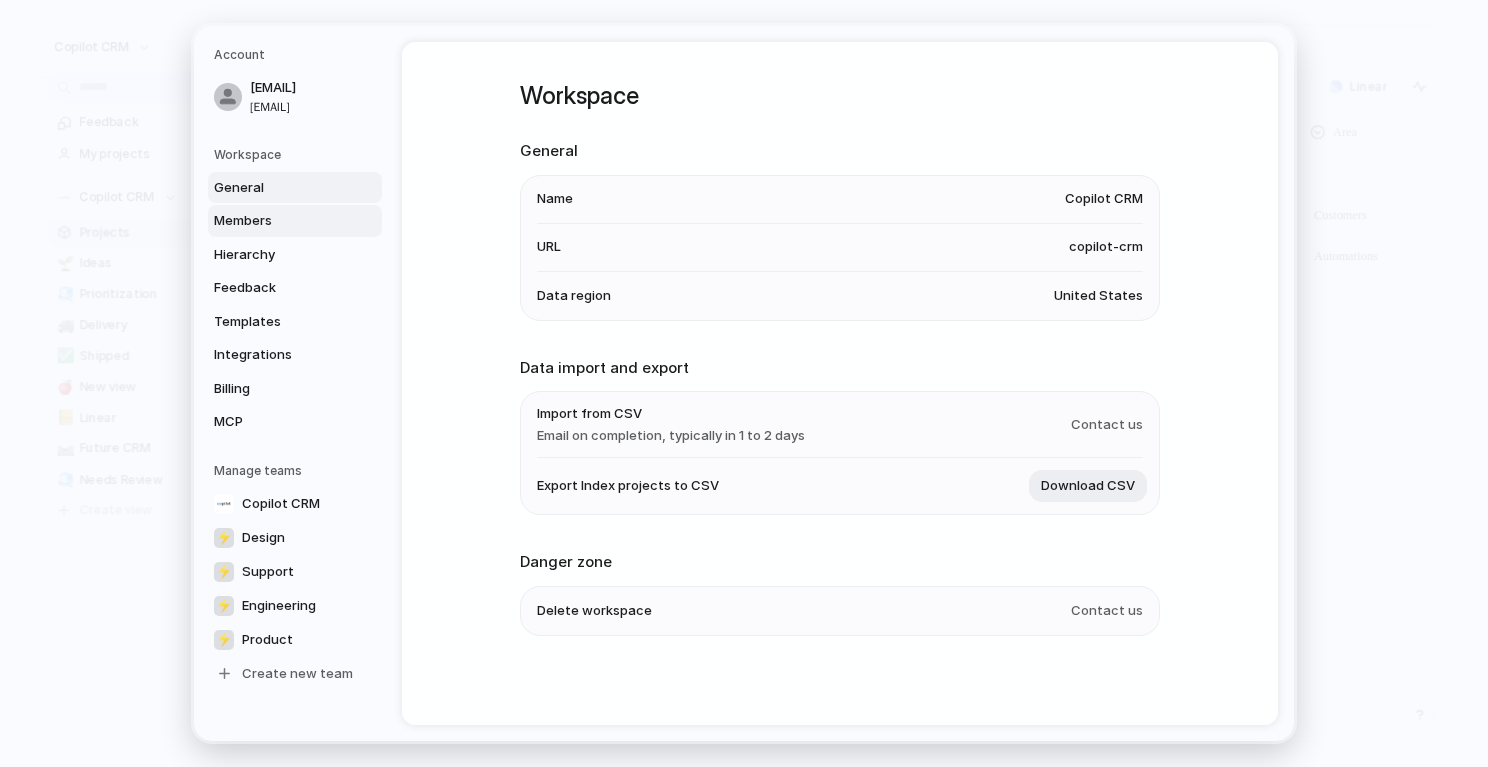 click on "Members" at bounding box center (278, 221) 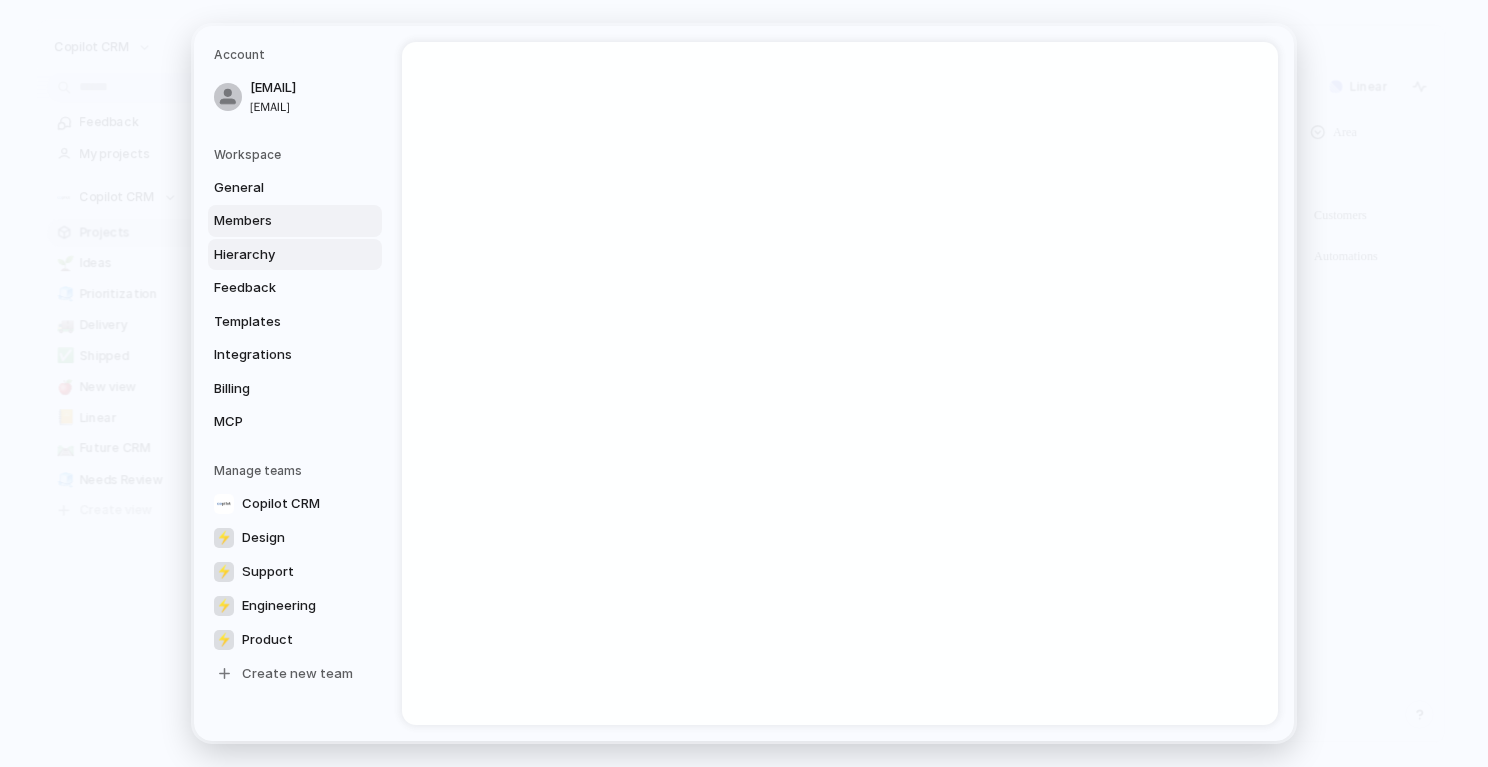 click on "Hierarchy" at bounding box center (278, 255) 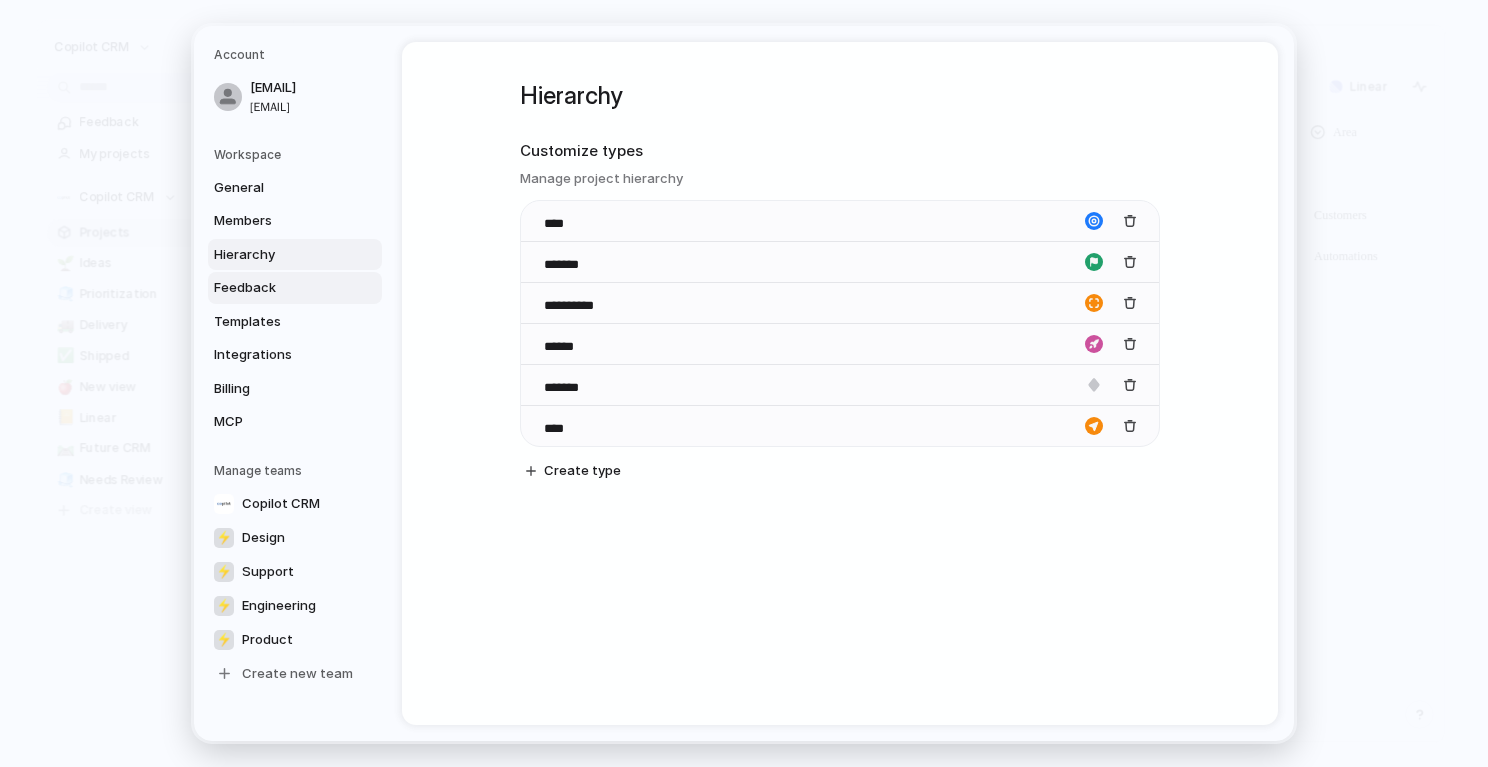 click on "Feedback" at bounding box center (278, 288) 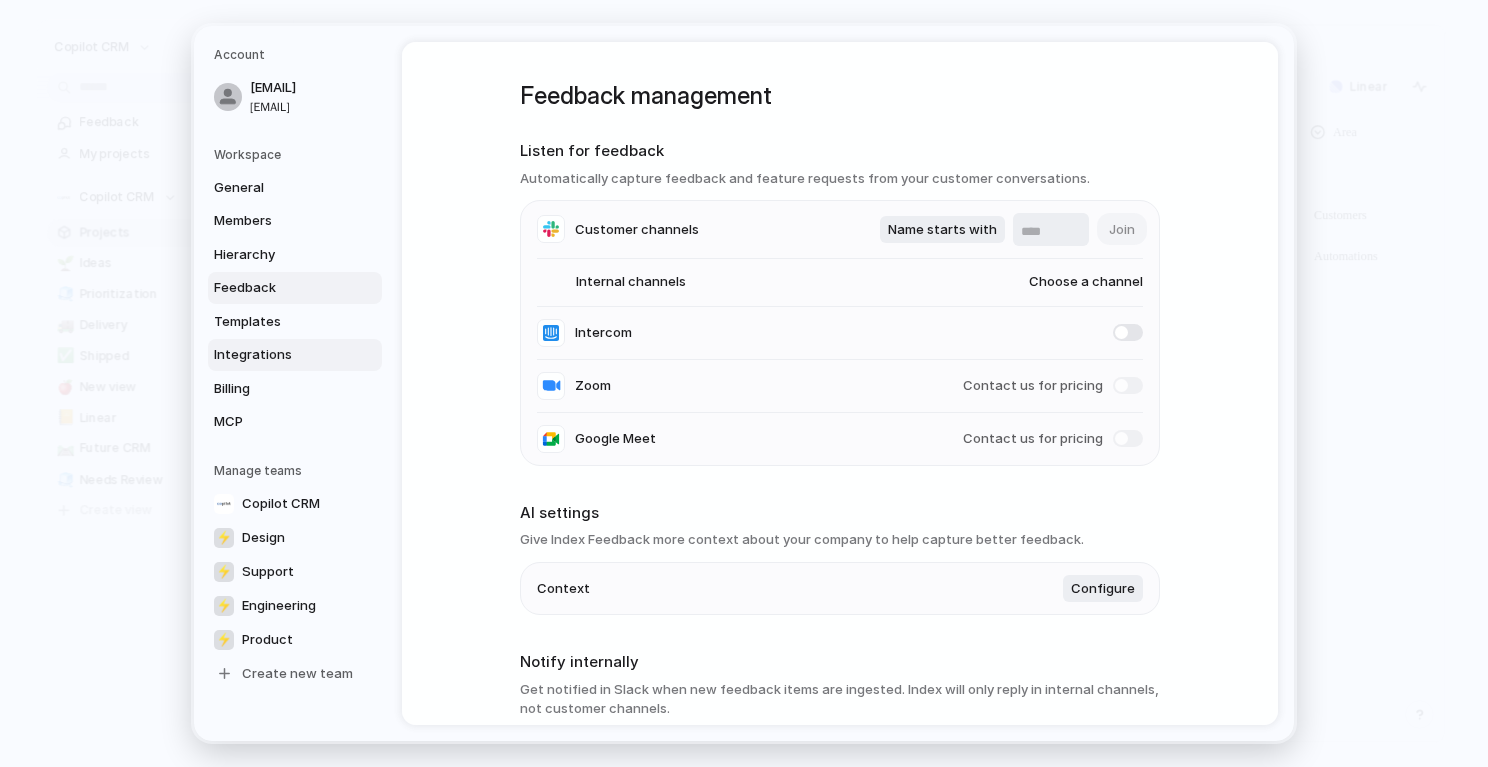 click on "Integrations" at bounding box center (295, 355) 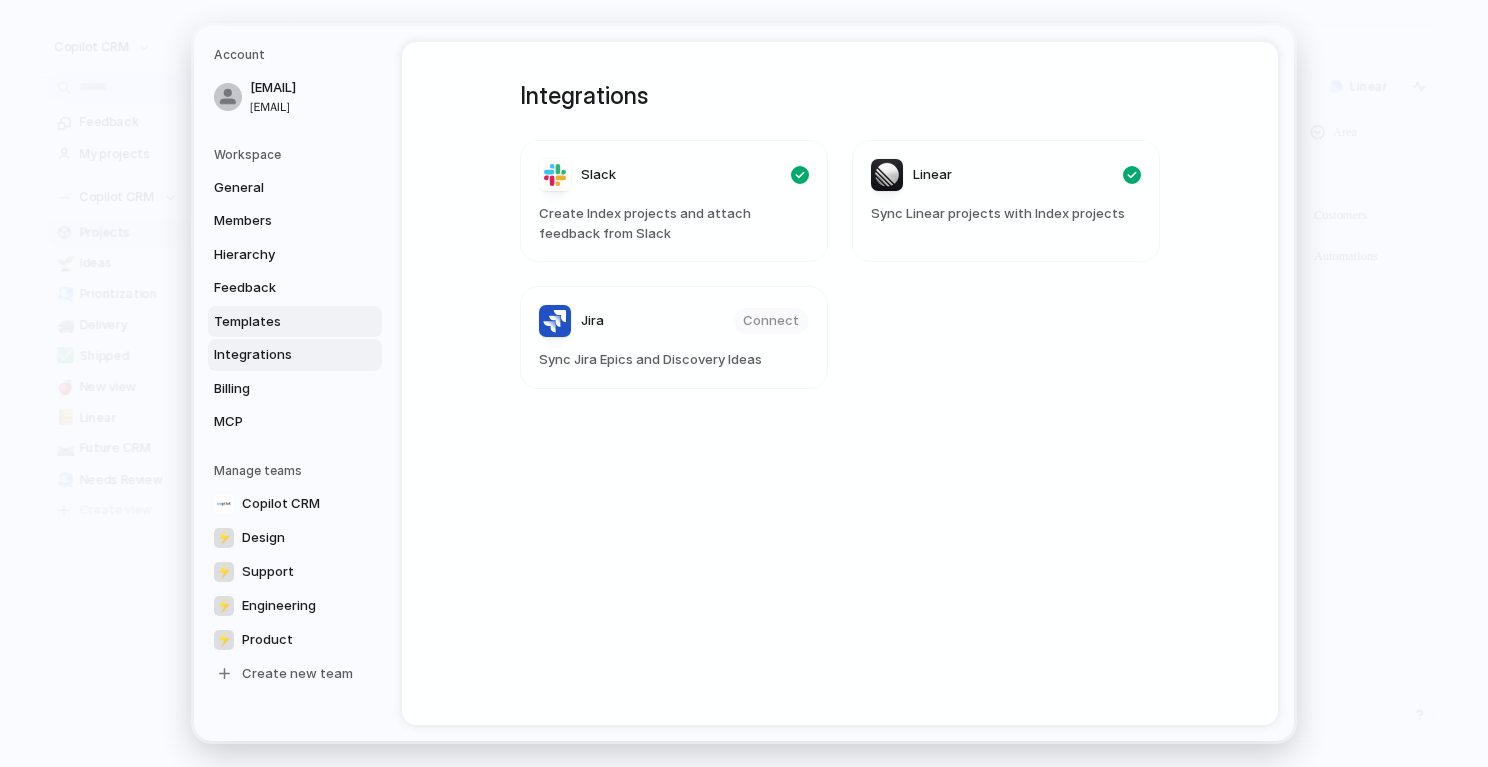 click on "Templates" at bounding box center [278, 322] 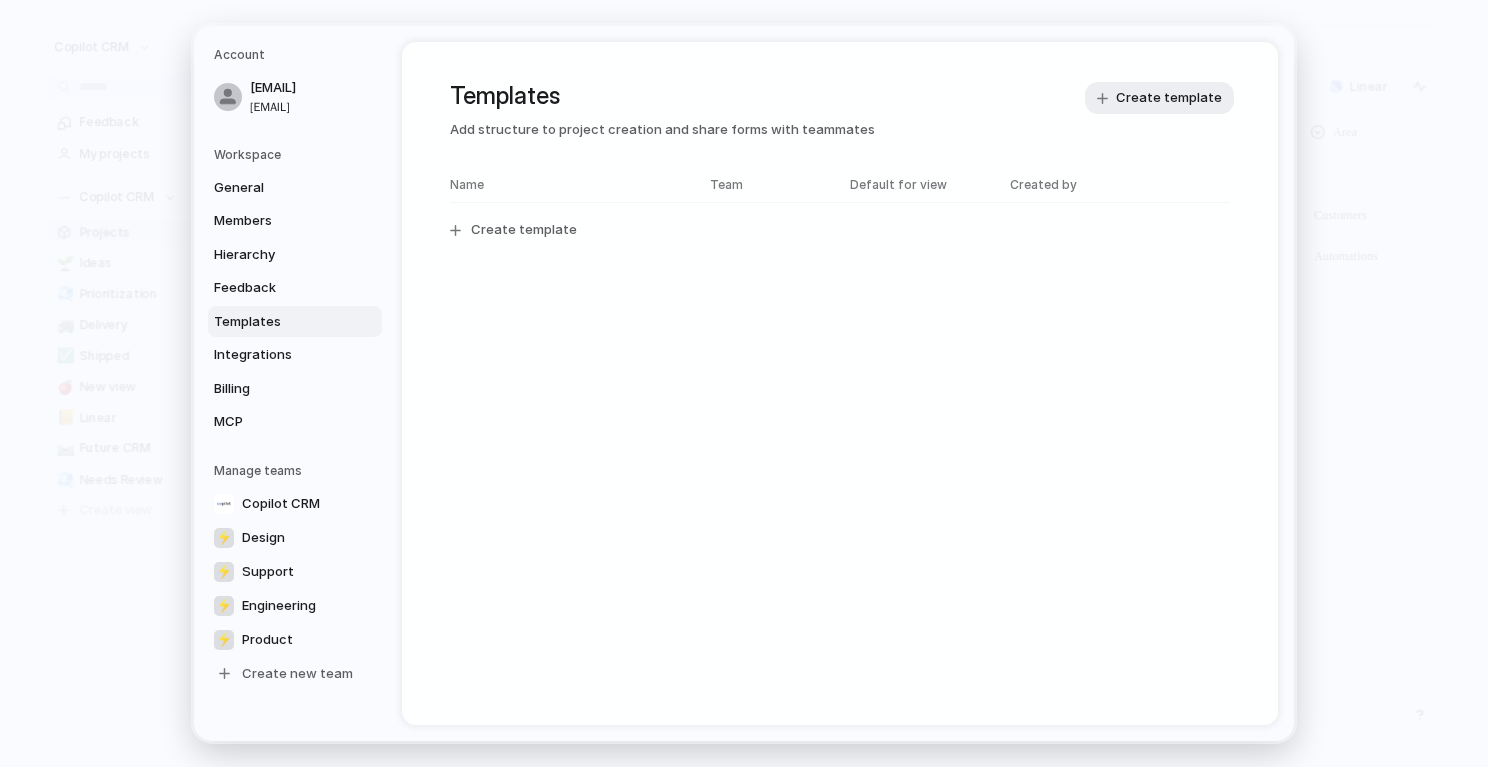 scroll, scrollTop: 11, scrollLeft: 0, axis: vertical 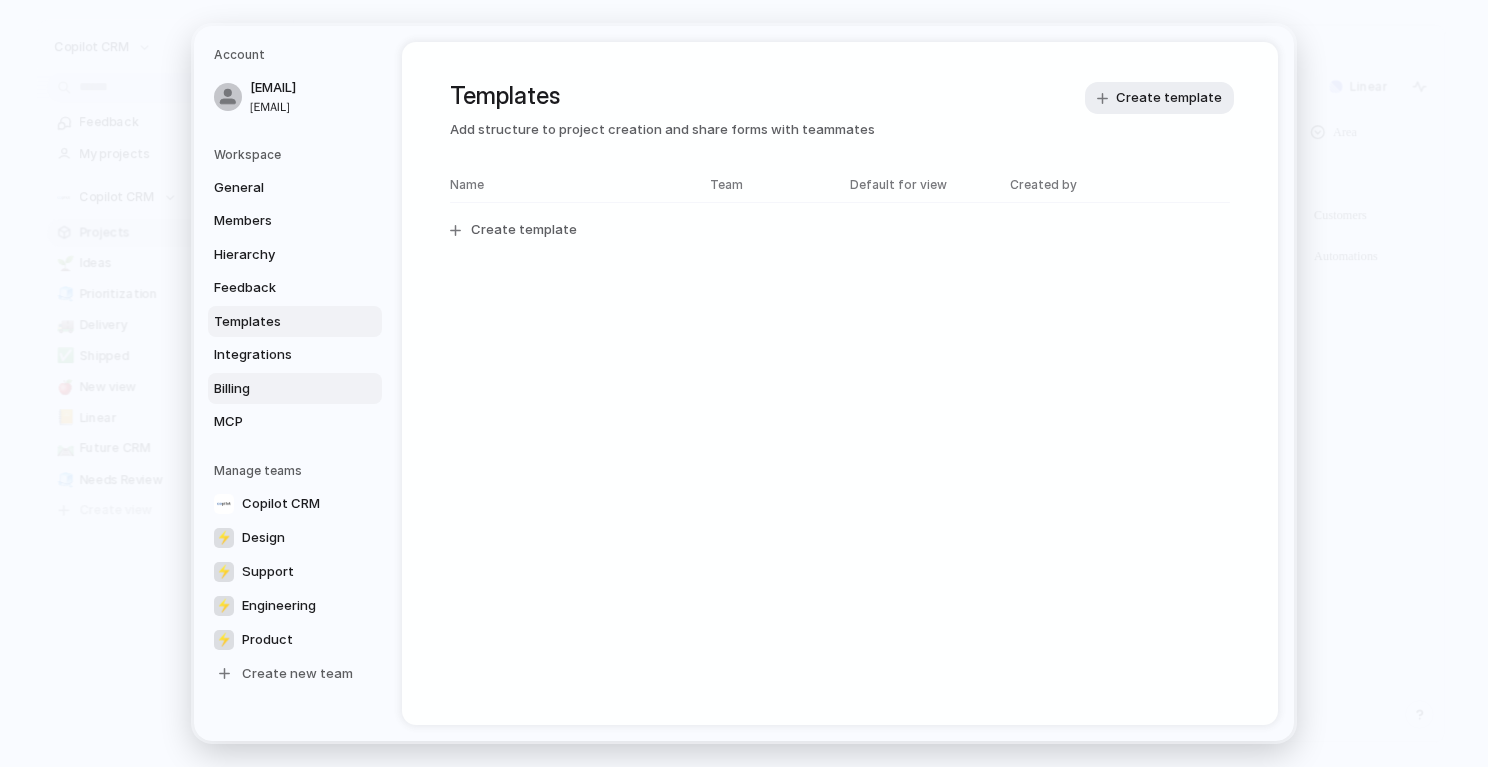 click on "Billing" at bounding box center (278, 389) 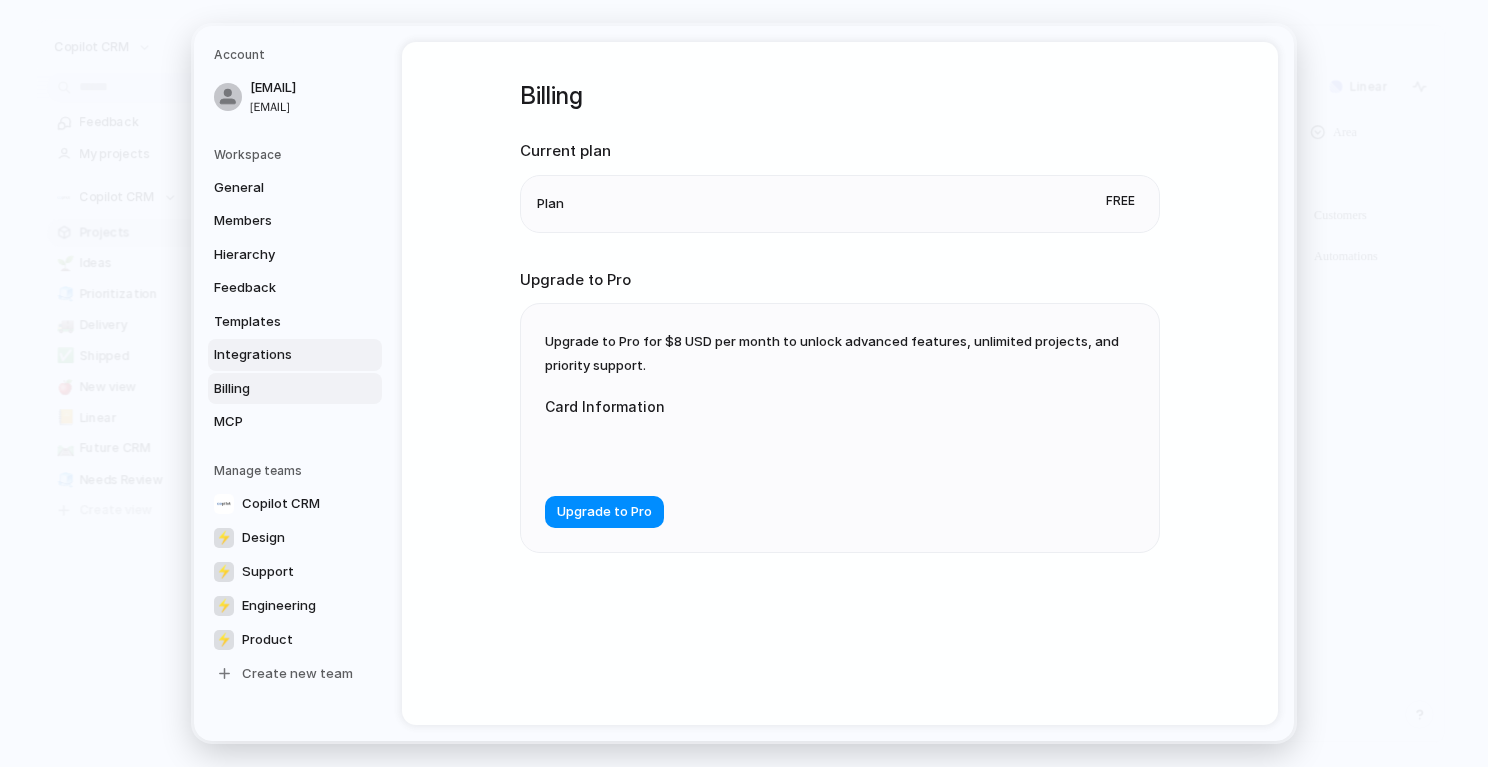 click on "Integrations" at bounding box center (278, 355) 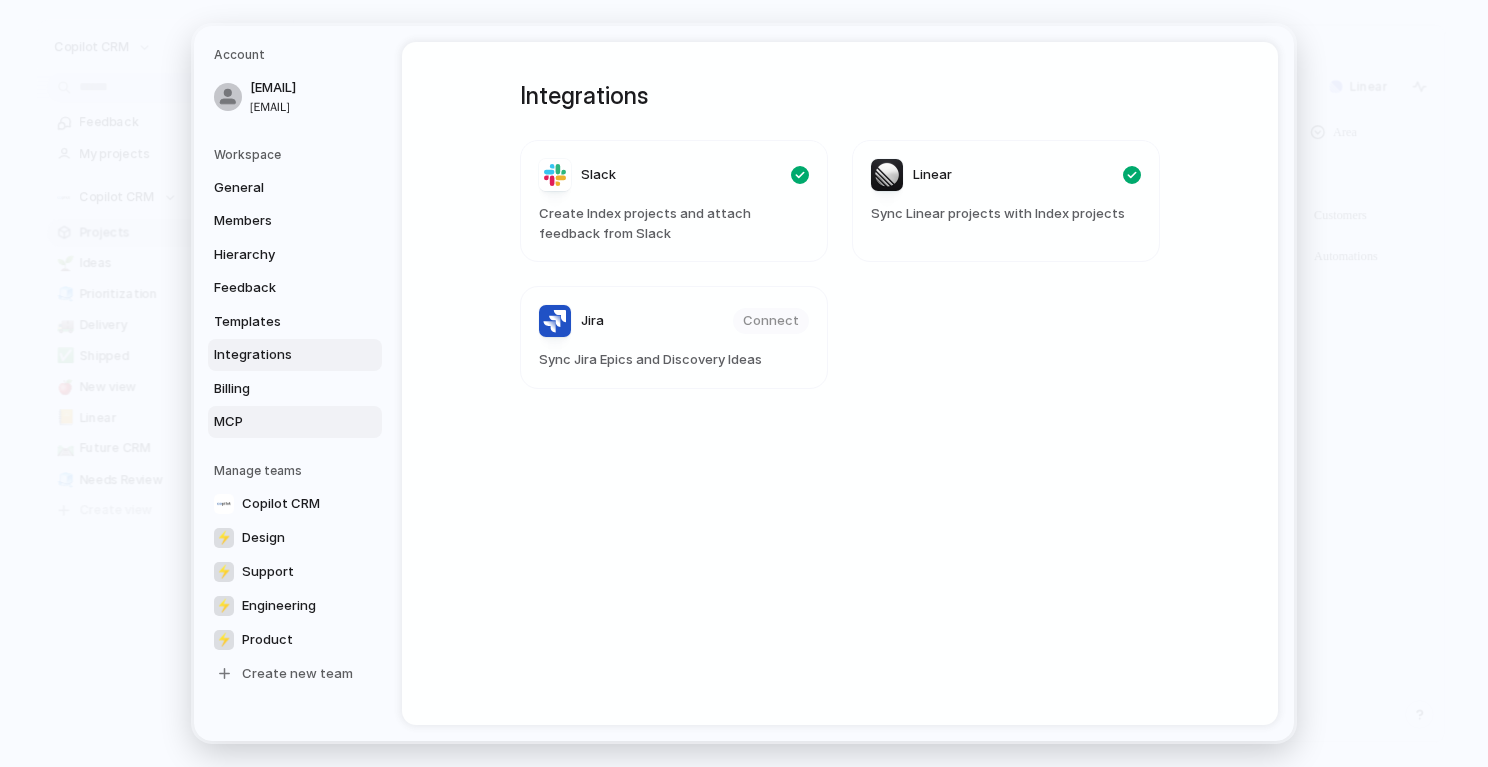 click on "MCP" at bounding box center [278, 422] 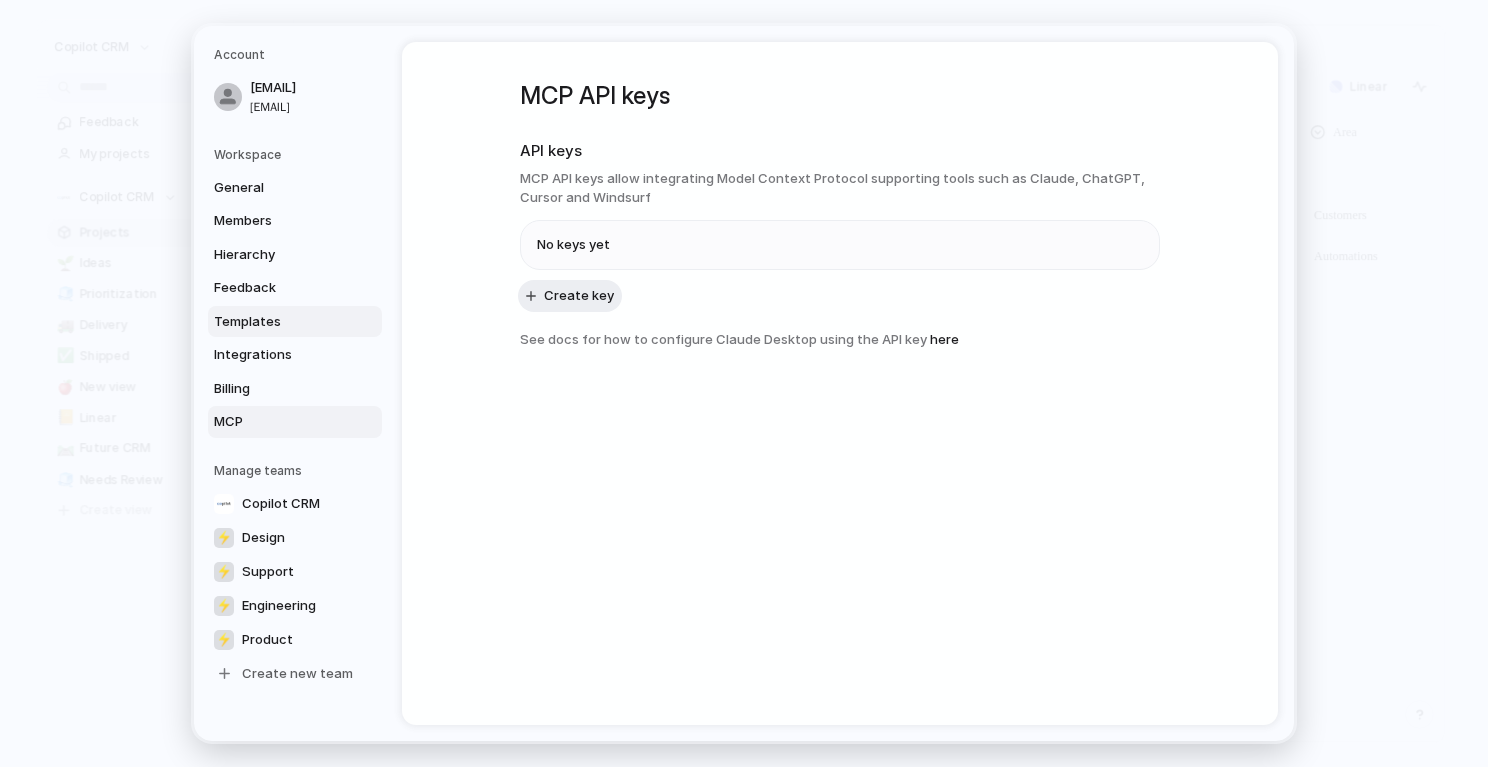 scroll, scrollTop: 0, scrollLeft: 0, axis: both 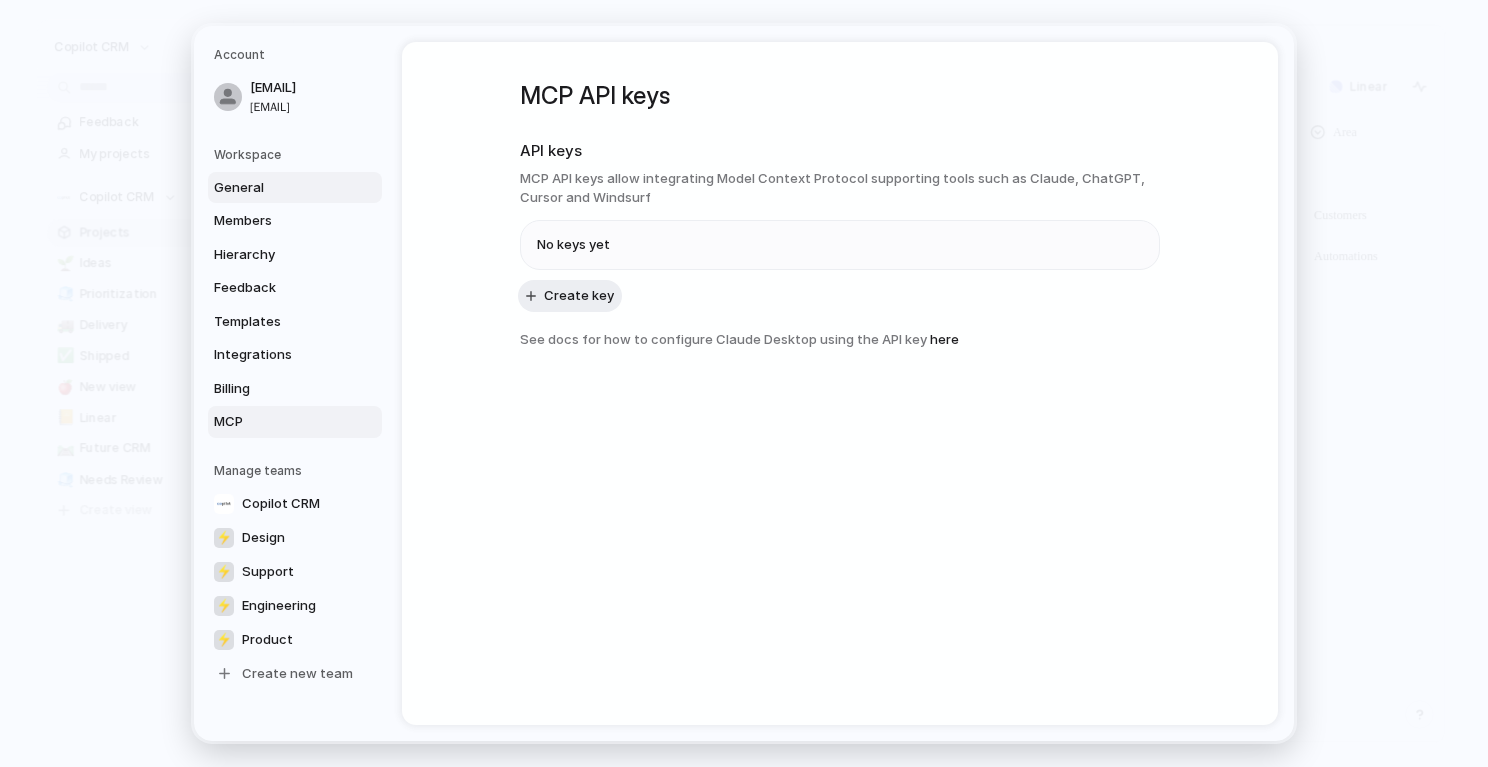 click on "General" at bounding box center [278, 188] 